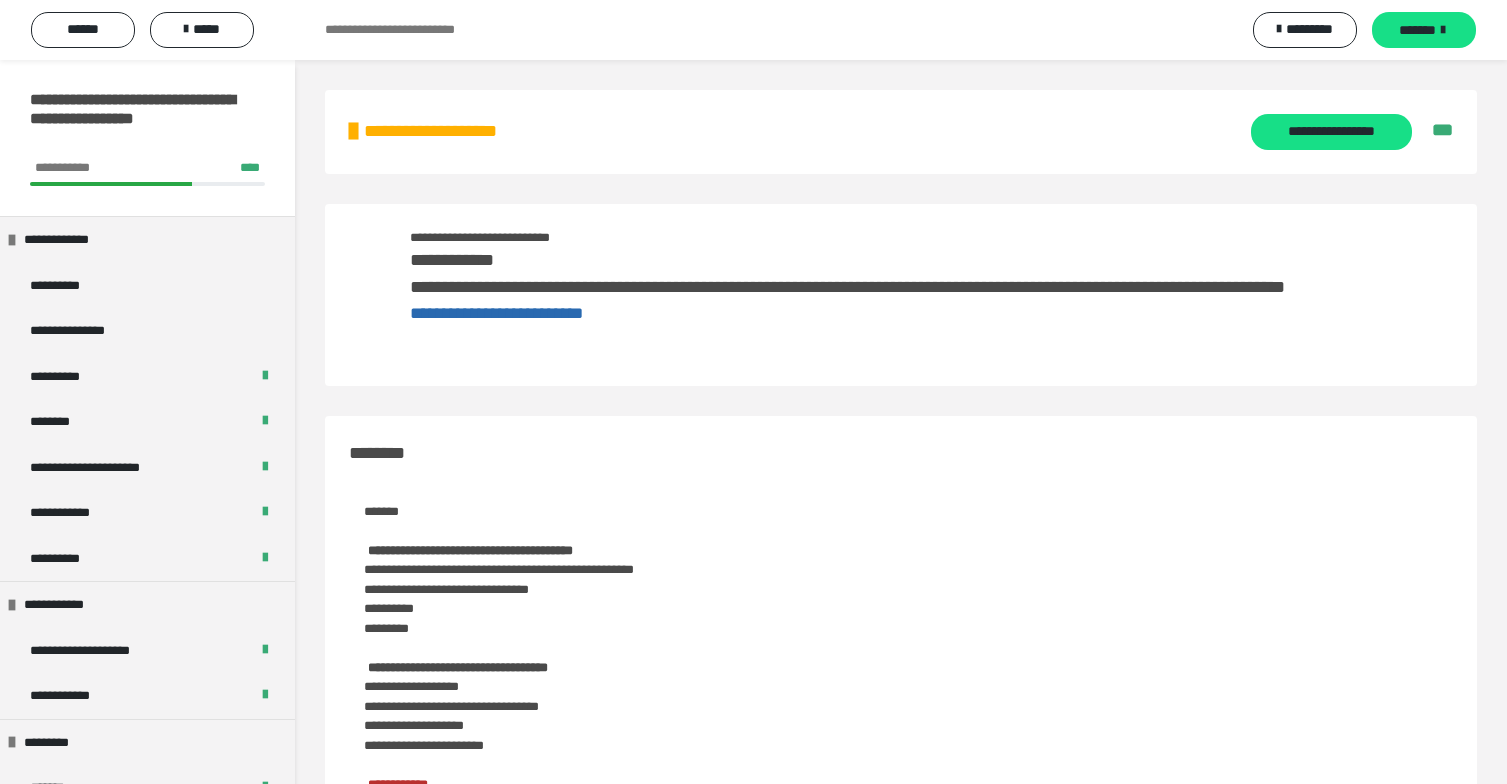 scroll, scrollTop: 1911, scrollLeft: 0, axis: vertical 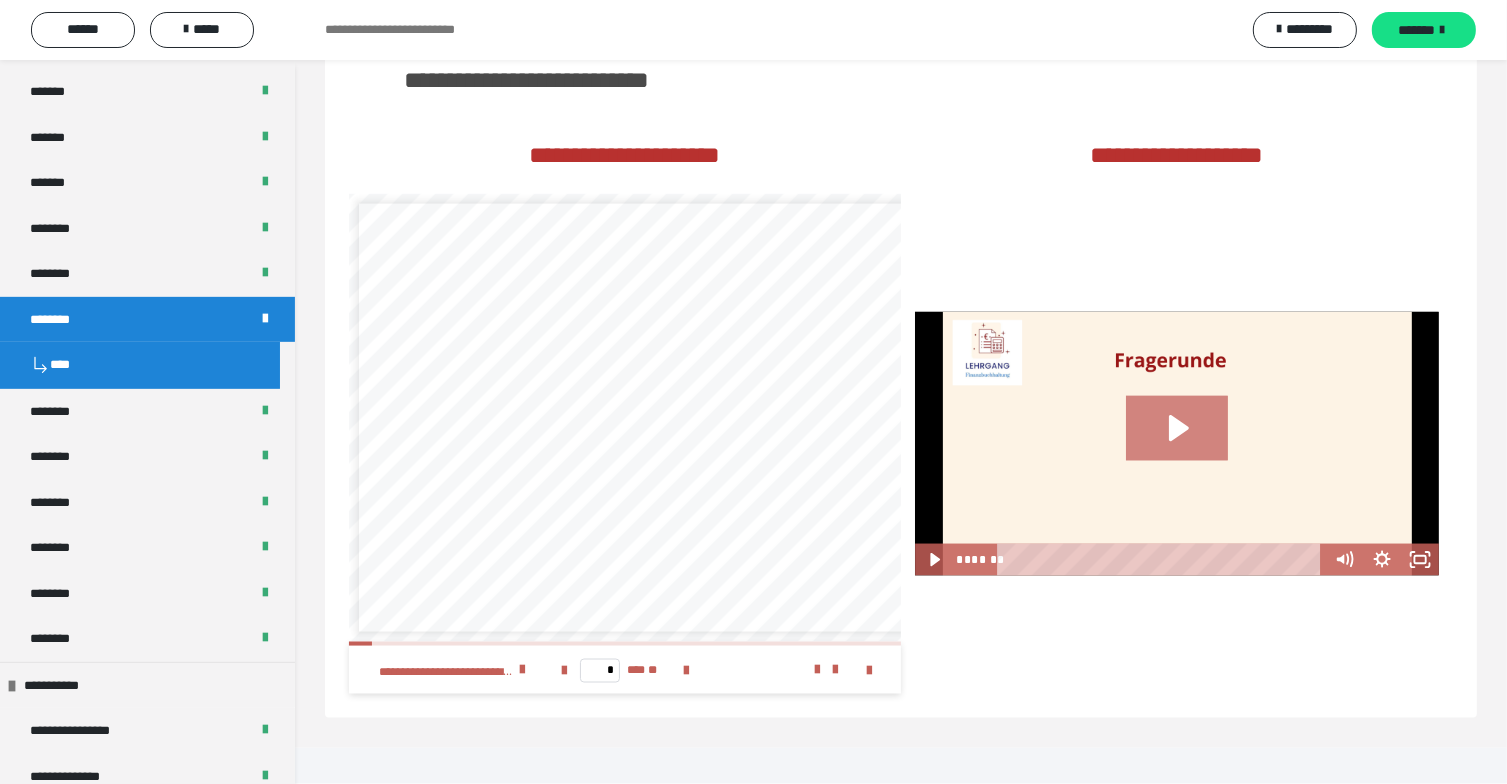 click 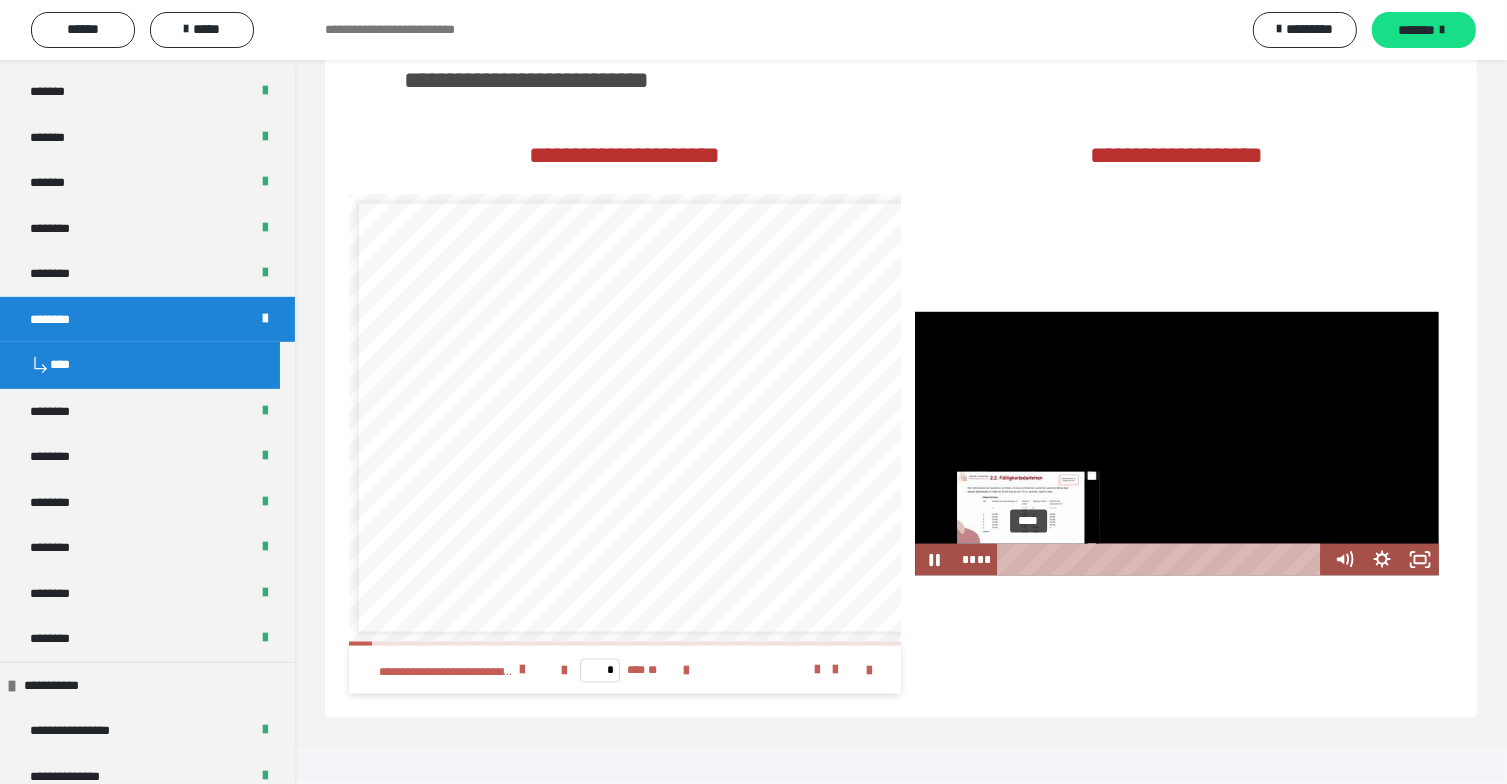click on "****" at bounding box center (1162, 560) 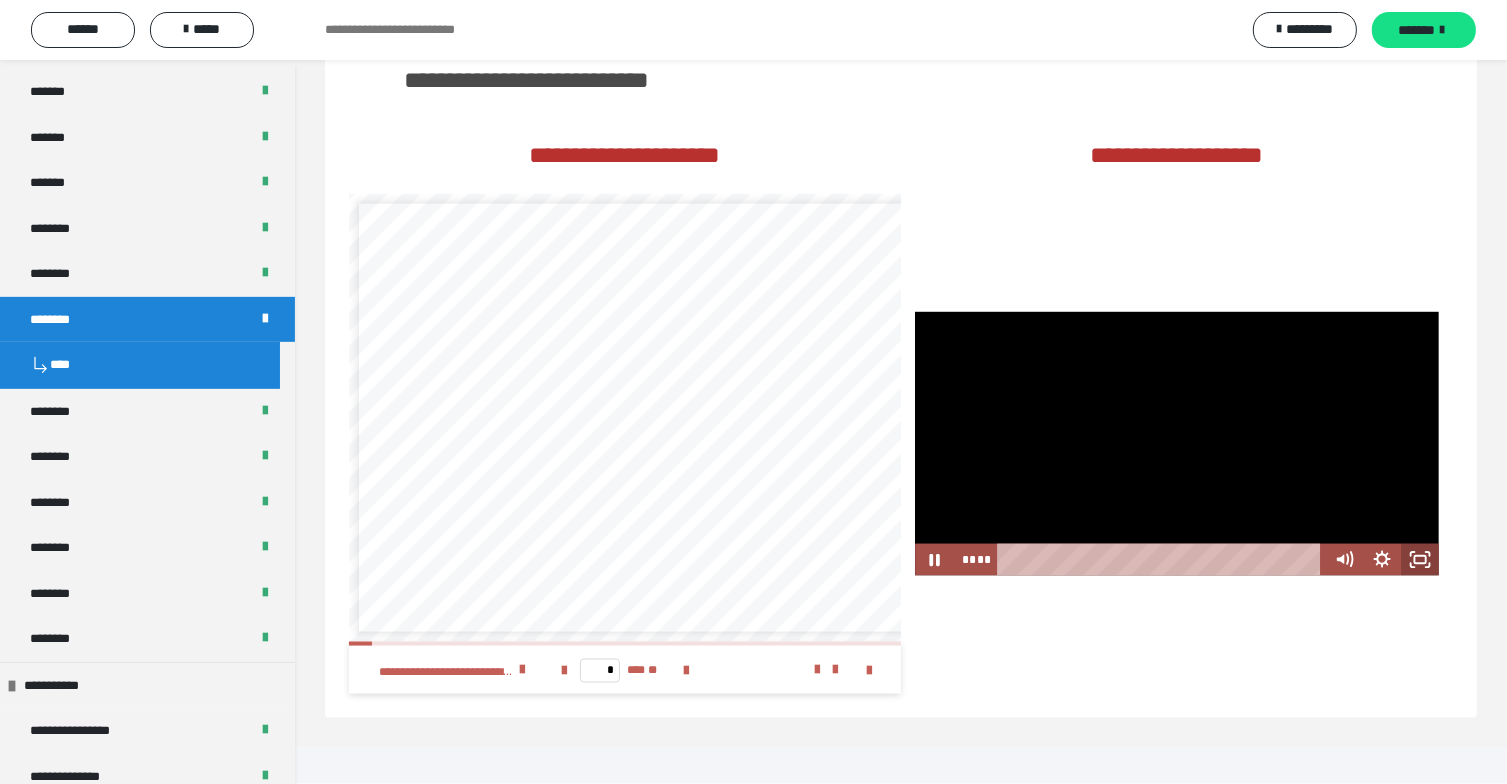 click 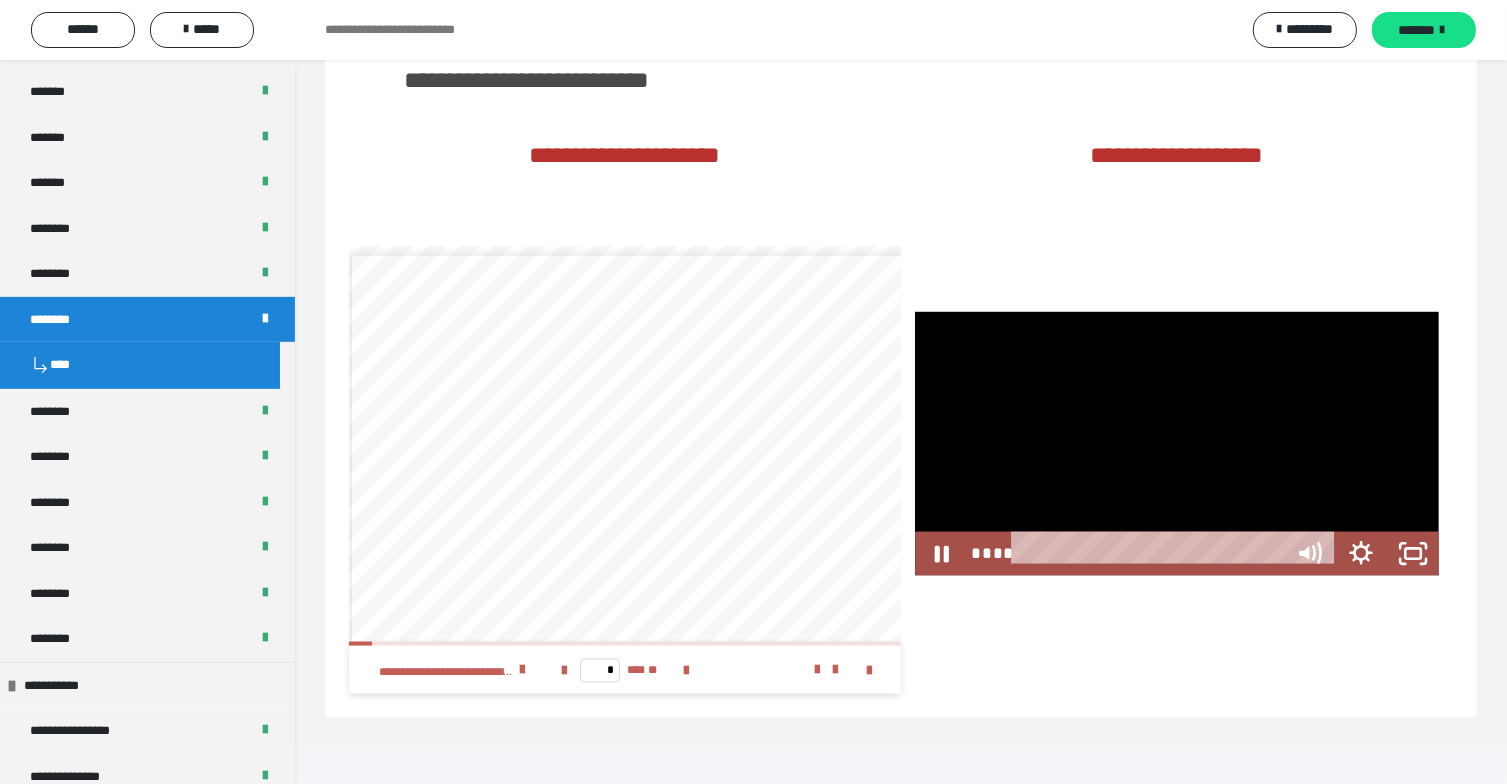 scroll, scrollTop: 2819, scrollLeft: 0, axis: vertical 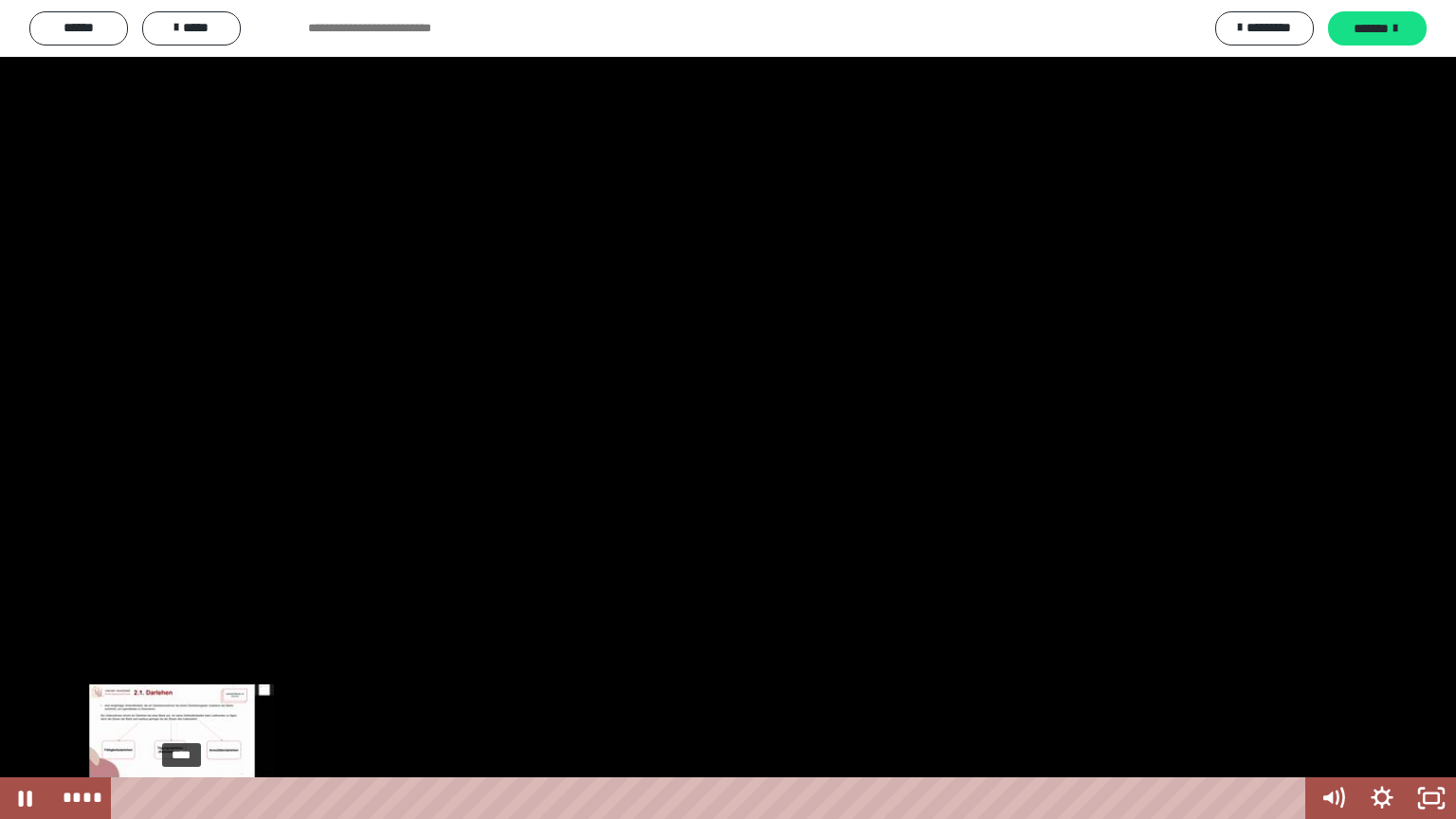 click on "****" at bounding box center [712, 798] 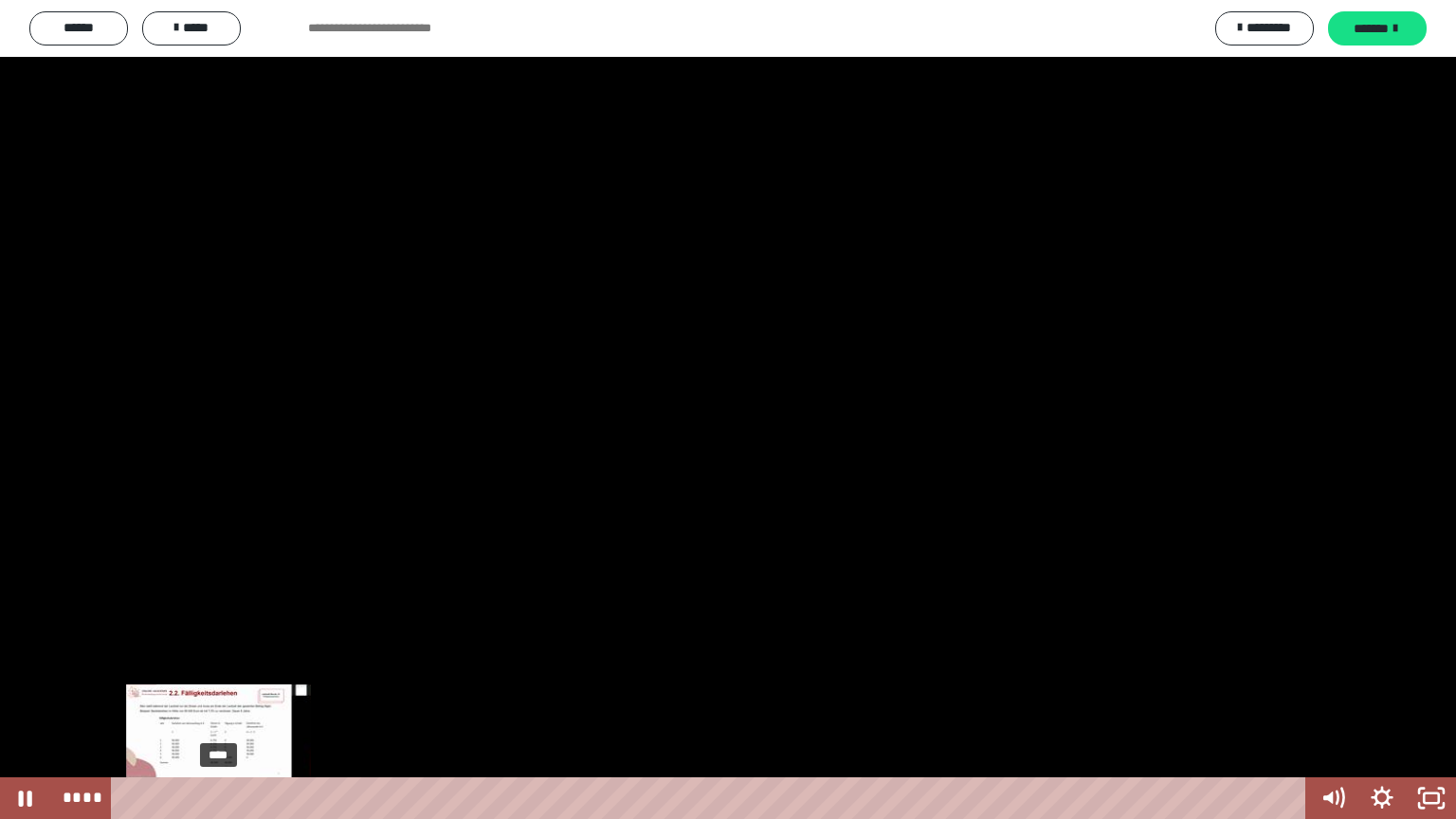 click on "****" at bounding box center [712, 798] 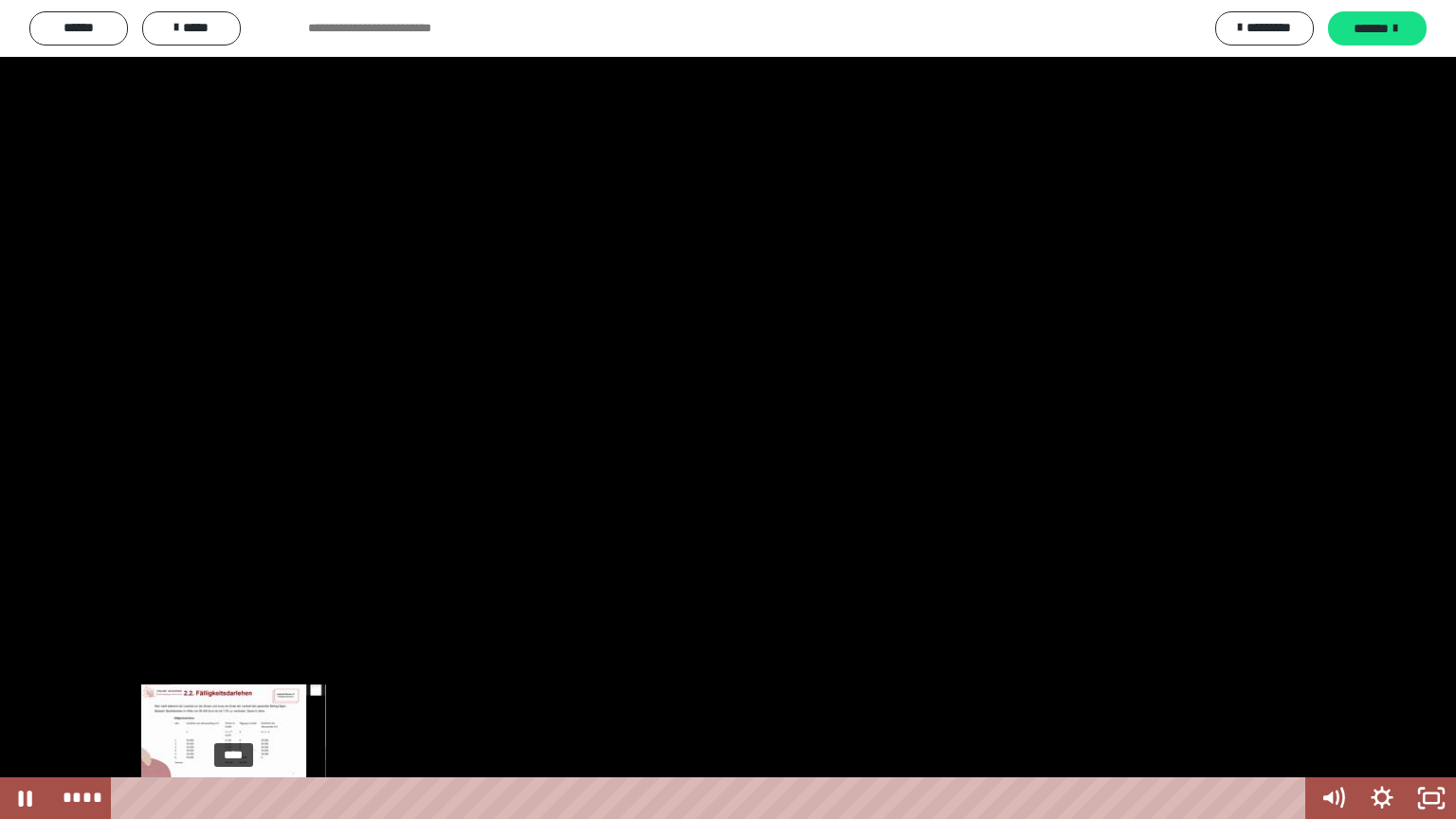 click on "****" at bounding box center (712, 798) 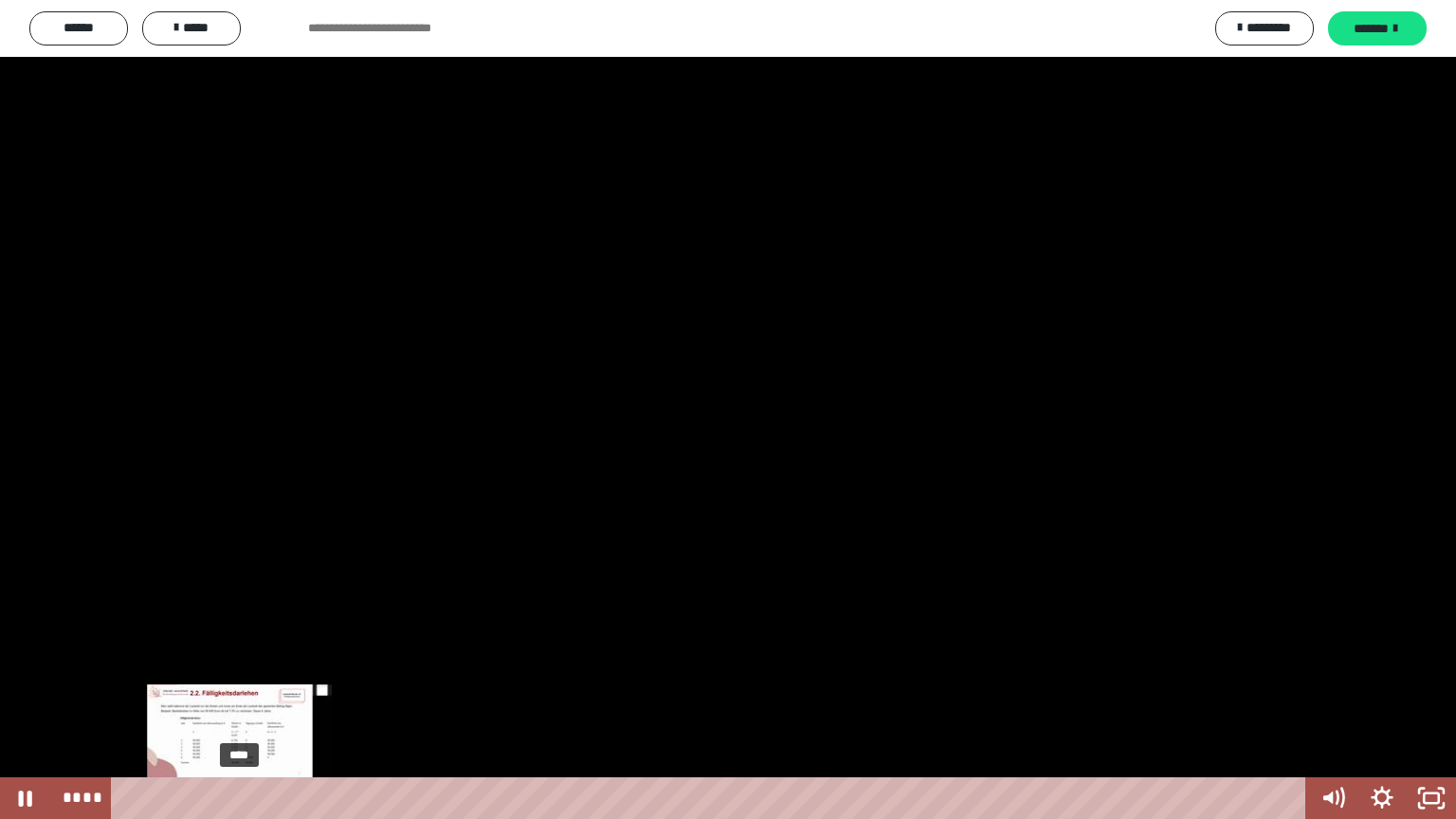click at bounding box center (234, 798) 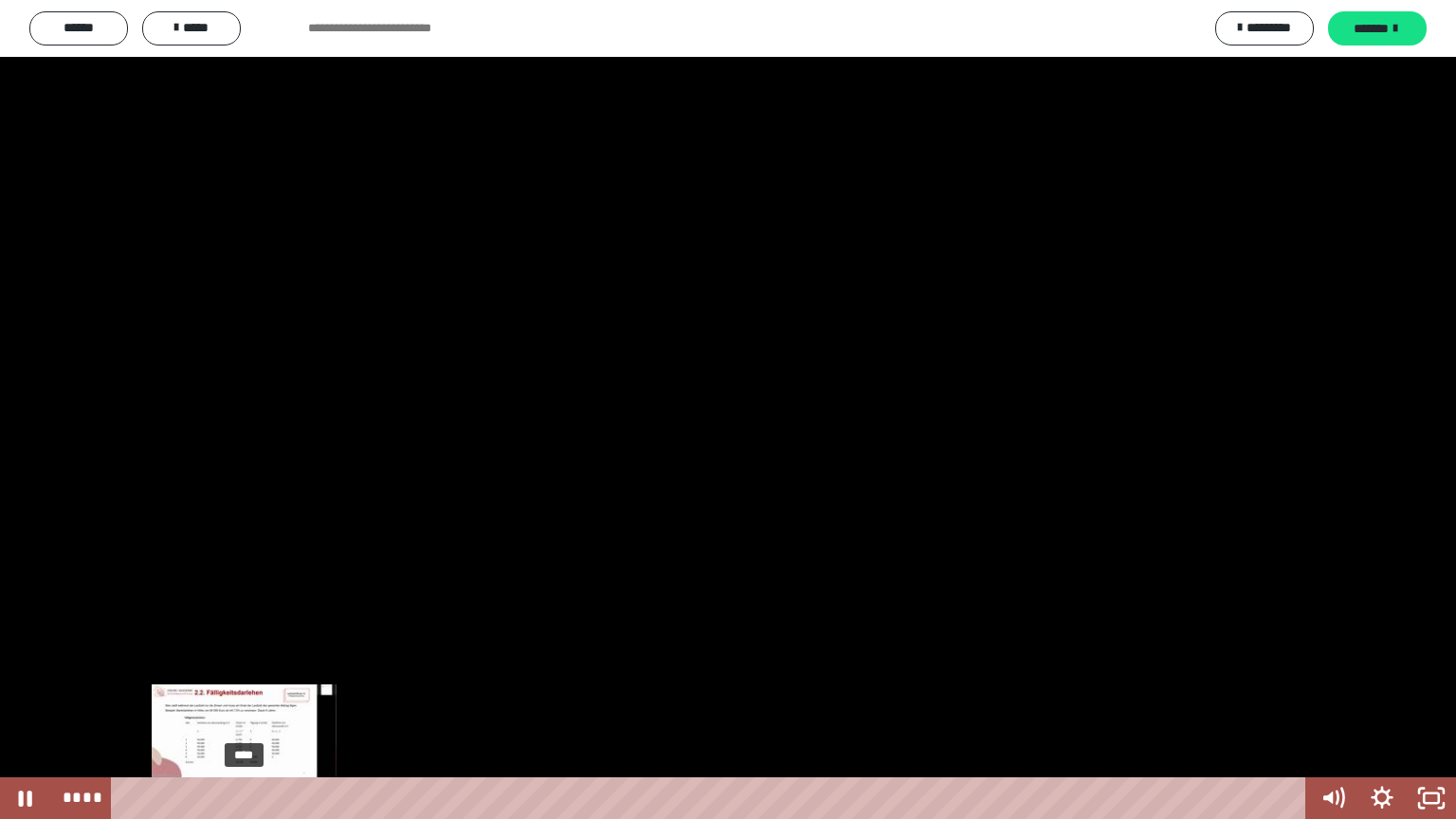 click at bounding box center [244, 798] 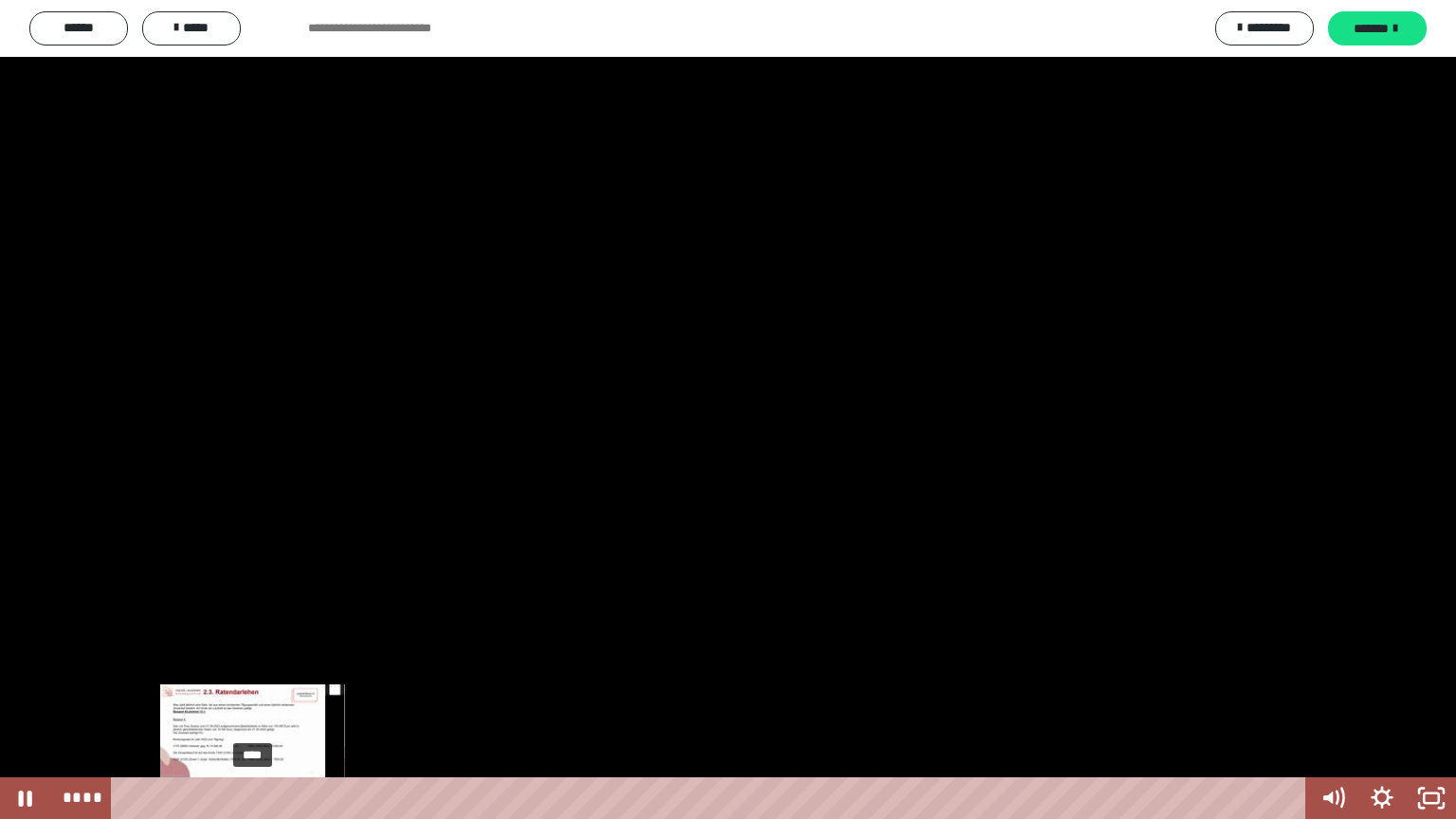click on "****" at bounding box center [712, 798] 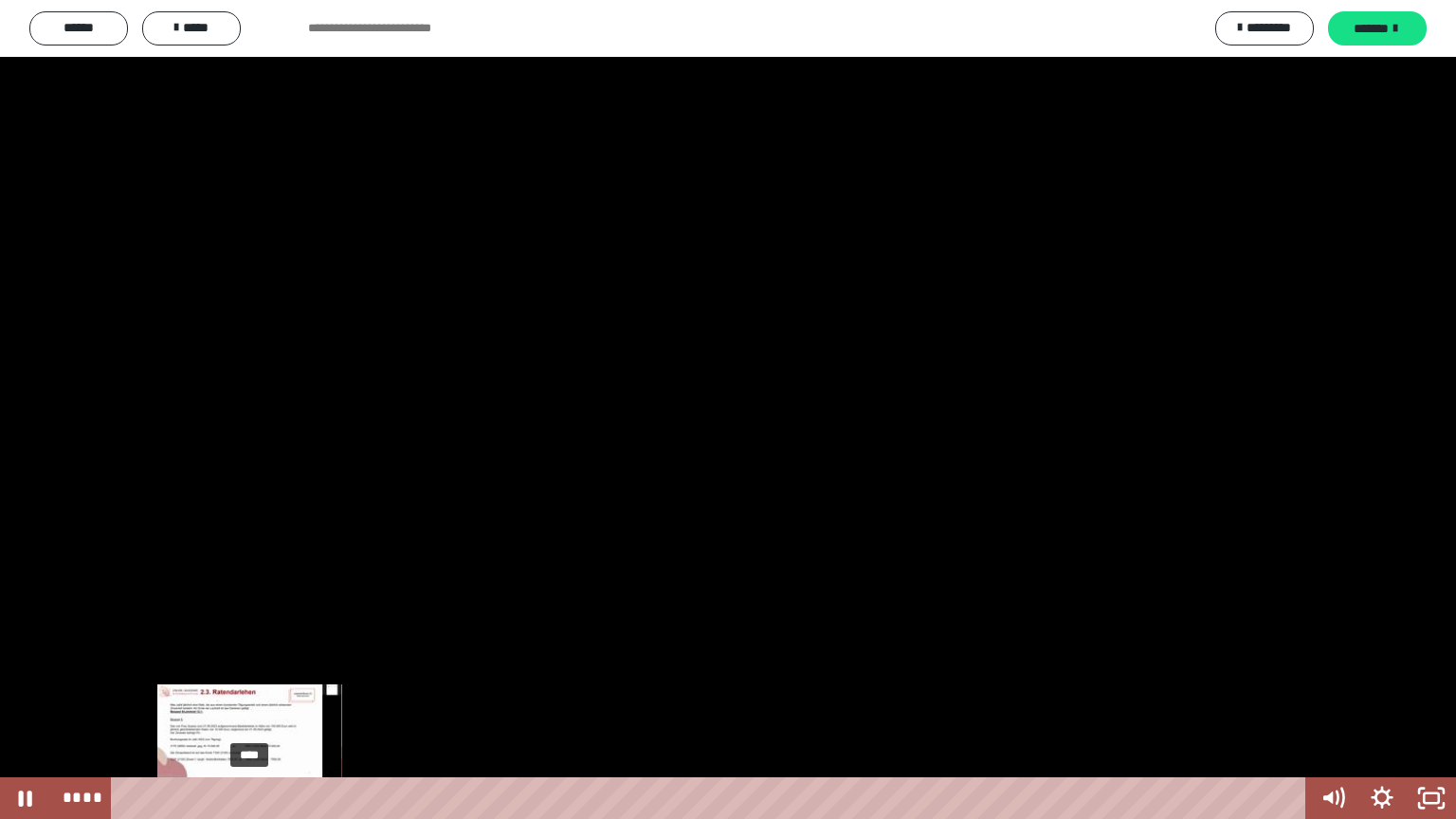 click at bounding box center (253, 798) 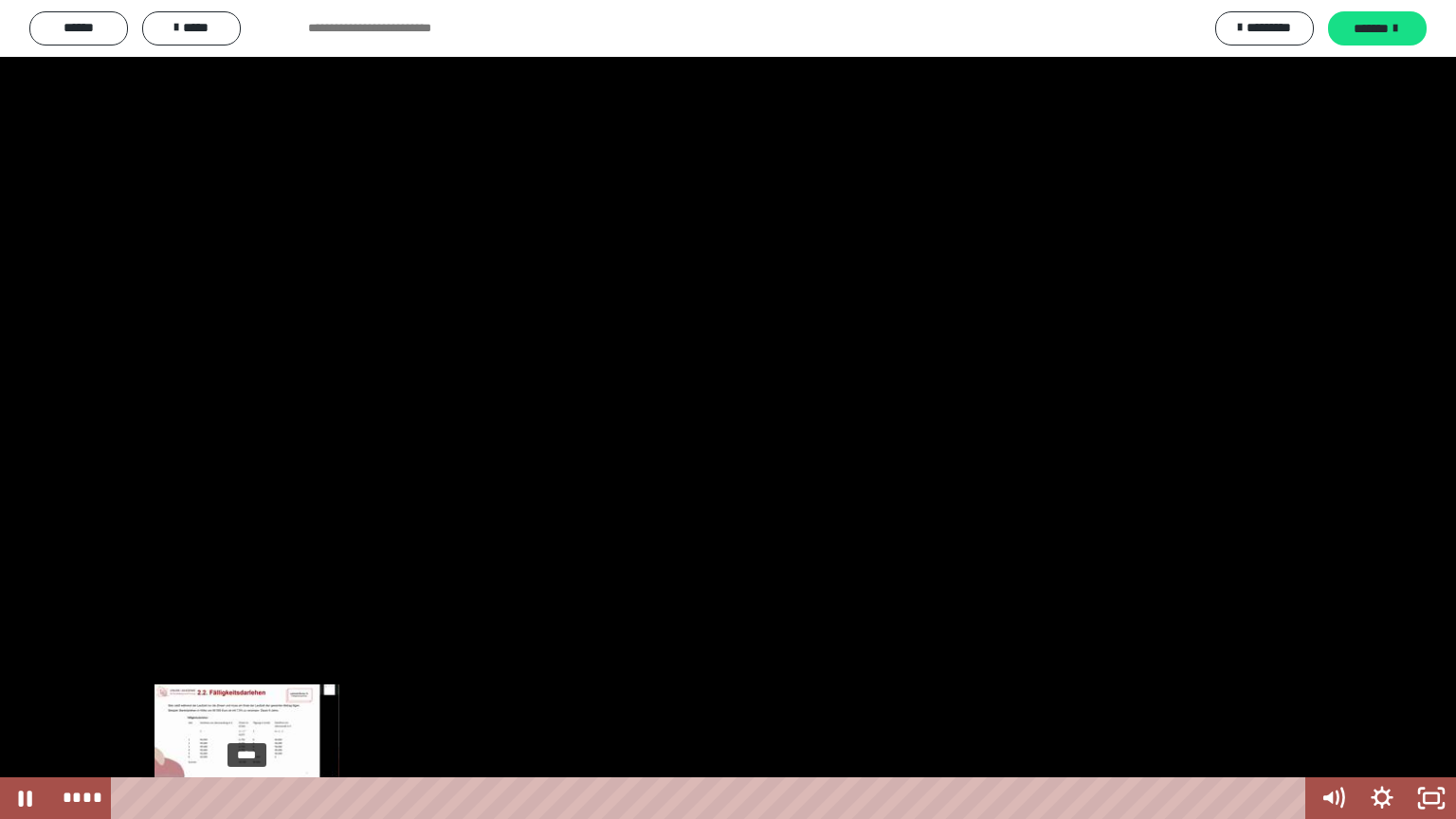 click at bounding box center [250, 798] 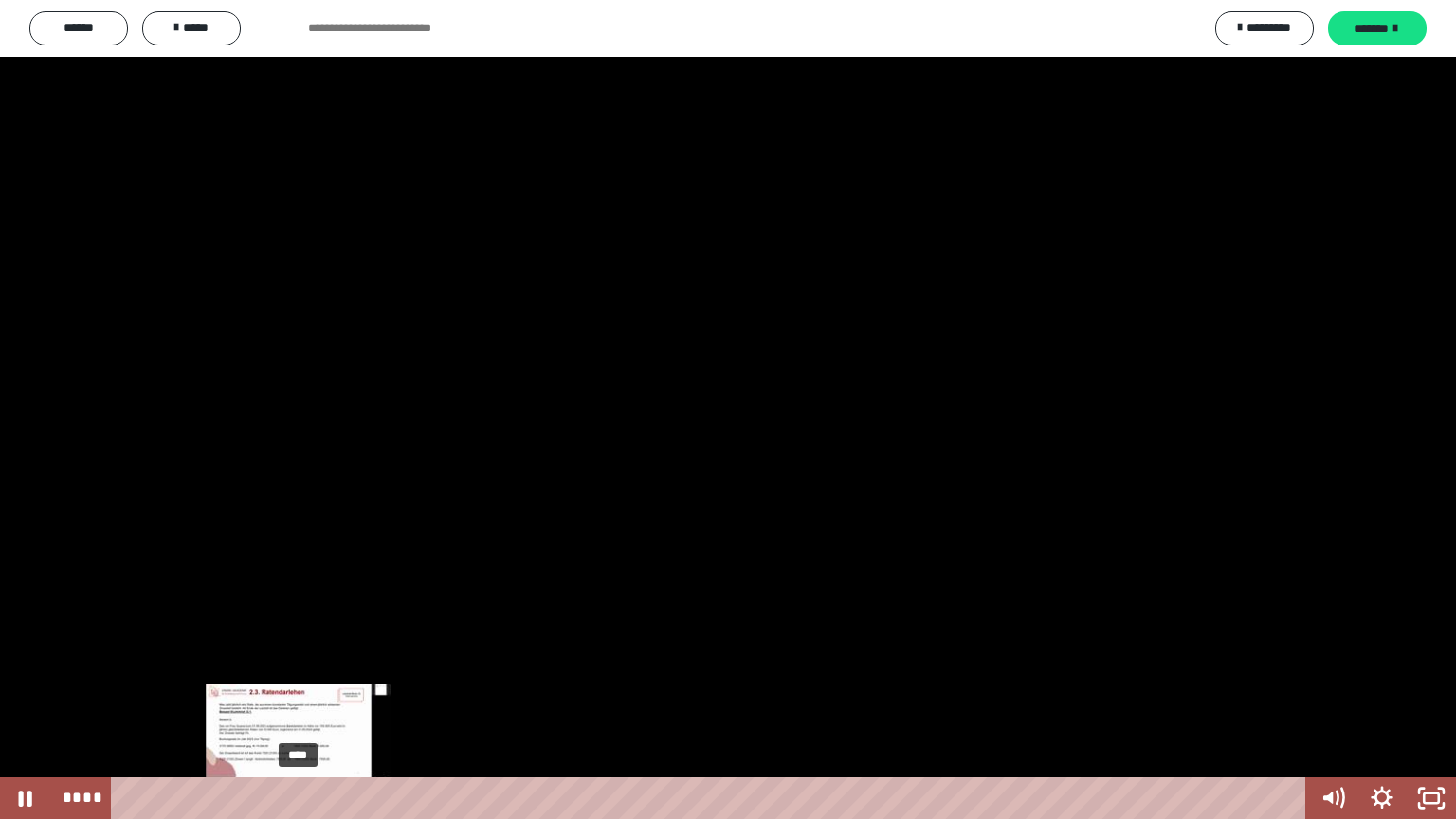 click at bounding box center [298, 798] 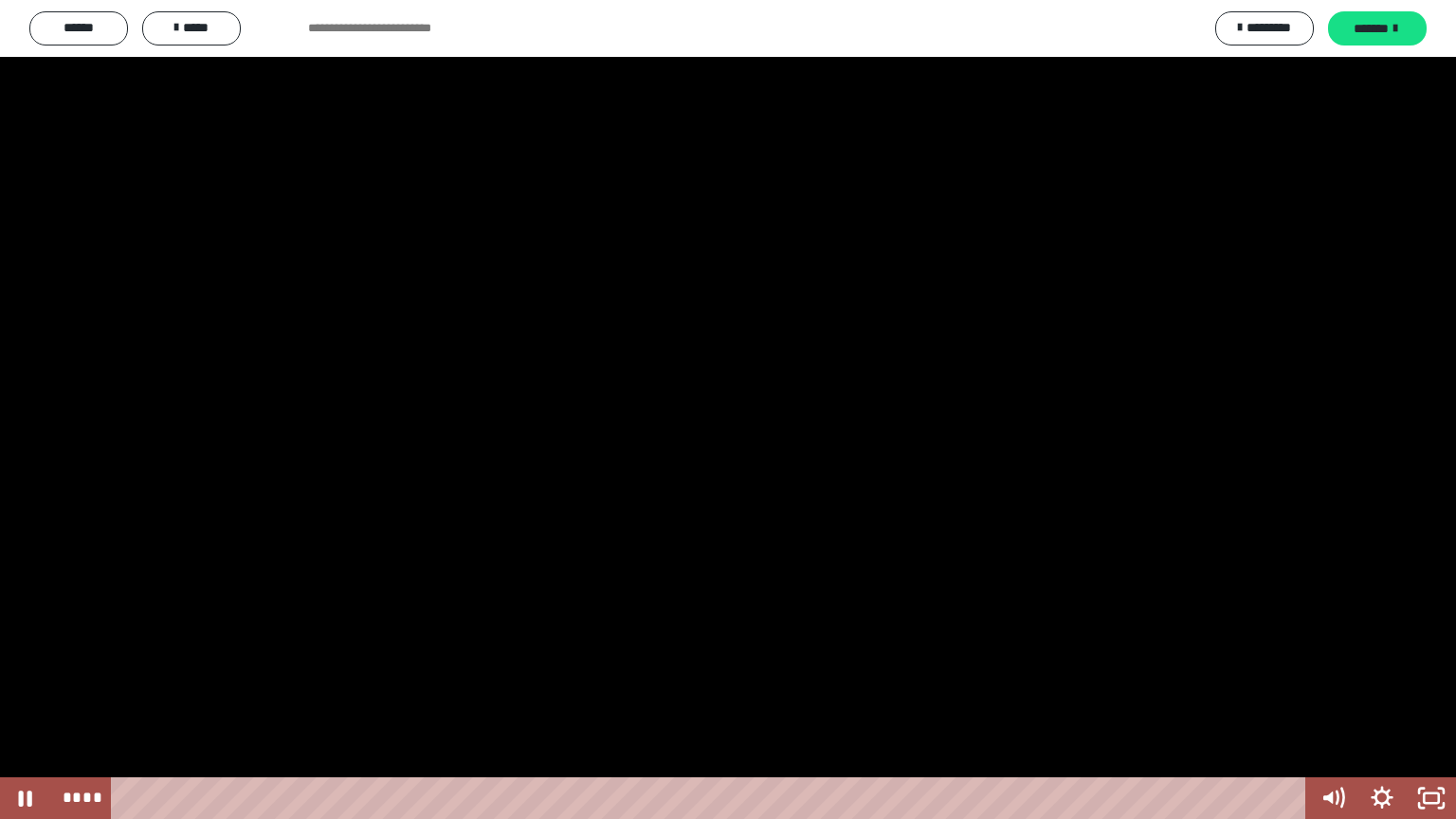 click at bounding box center (728, 410) 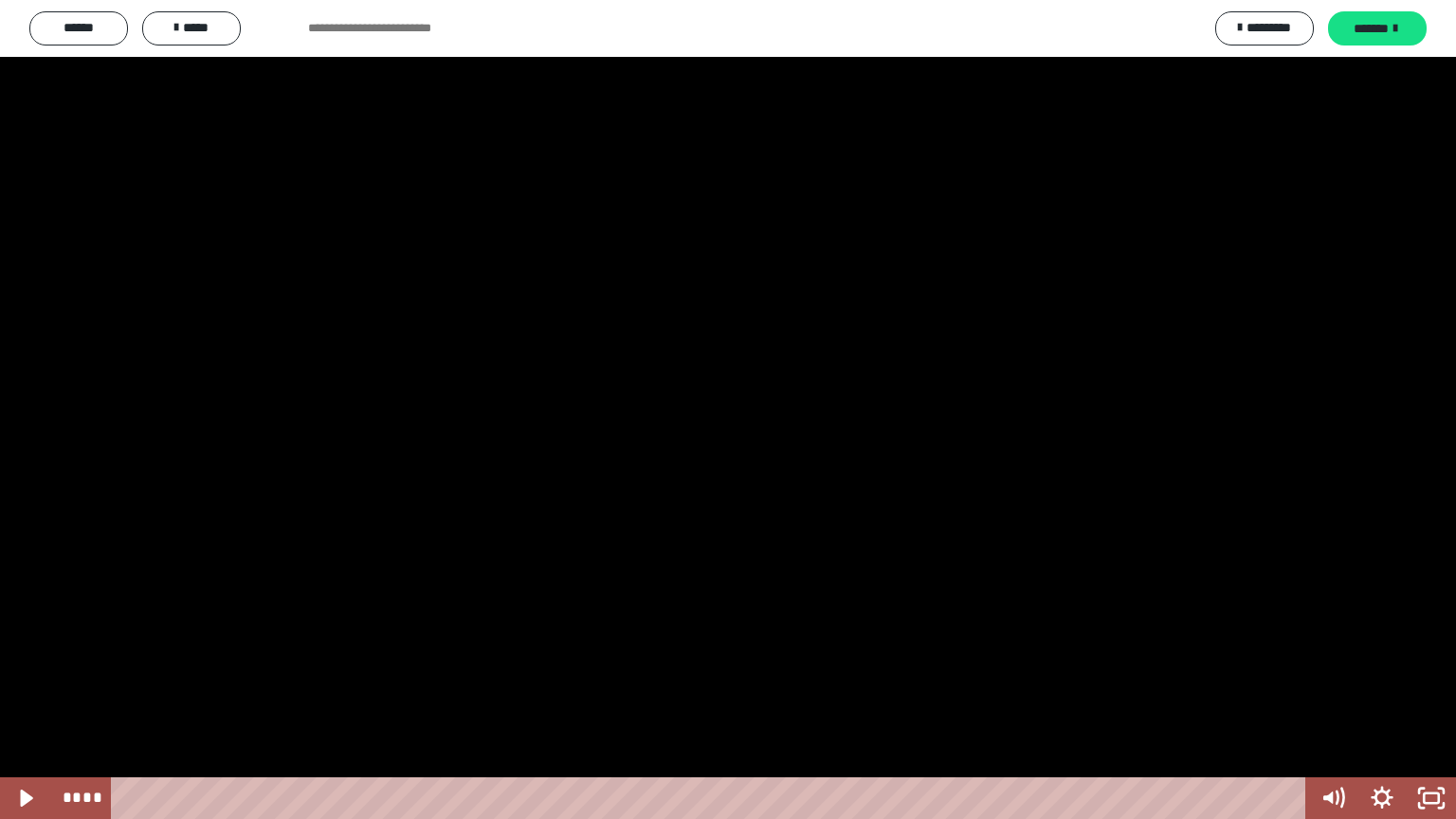 click at bounding box center [728, 410] 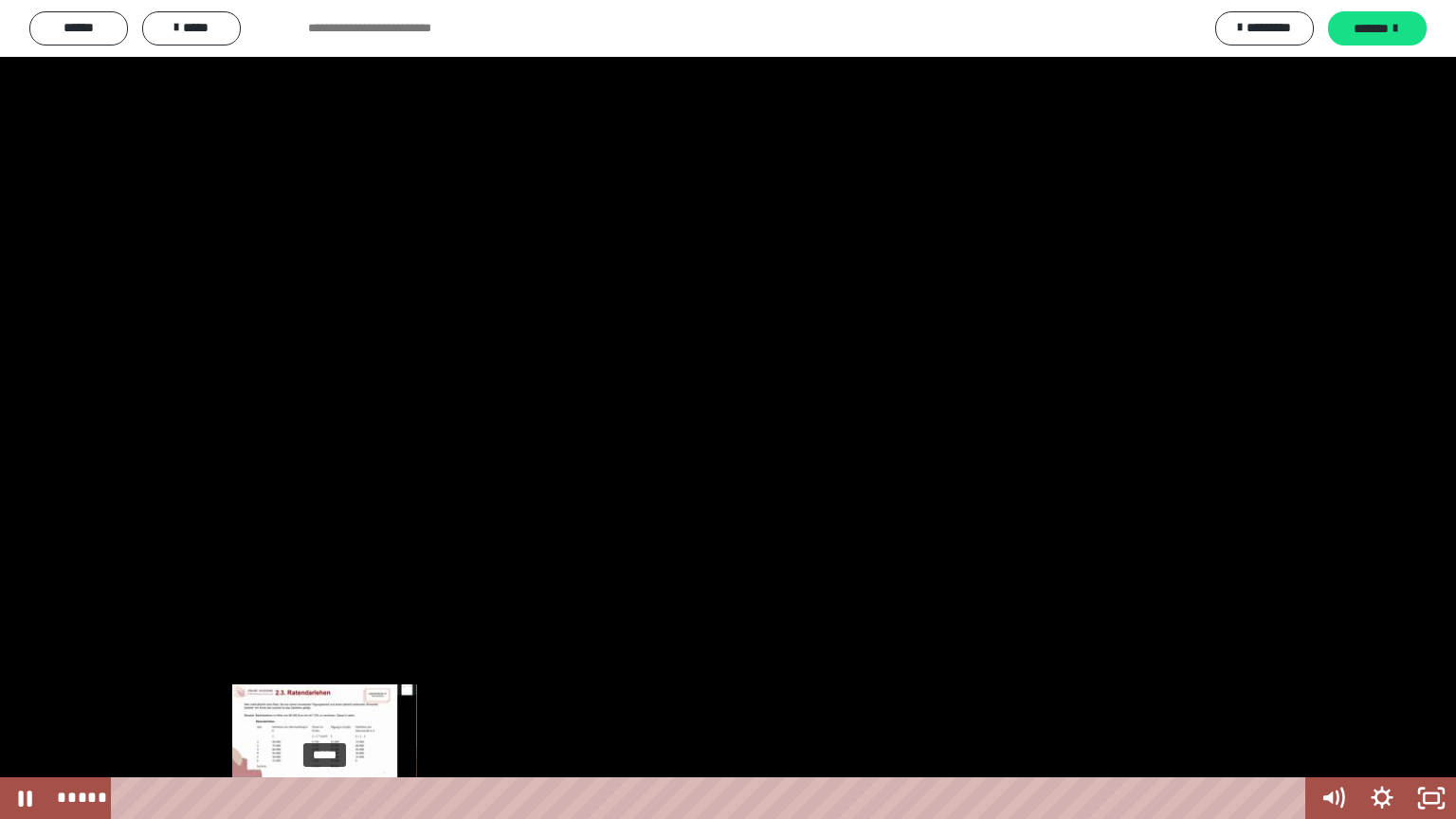 click on "*****" at bounding box center (712, 798) 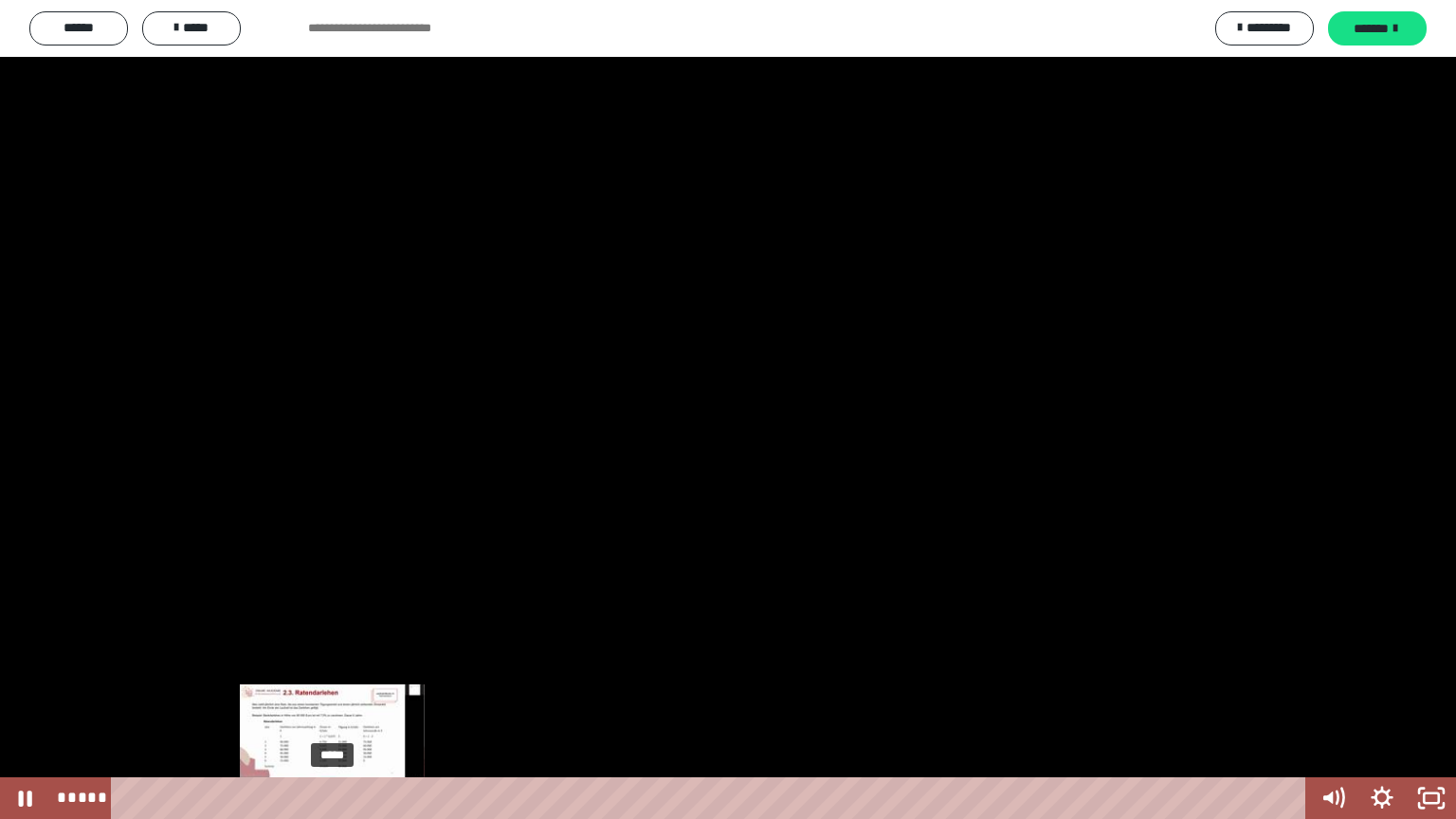 click on "*****" at bounding box center (712, 798) 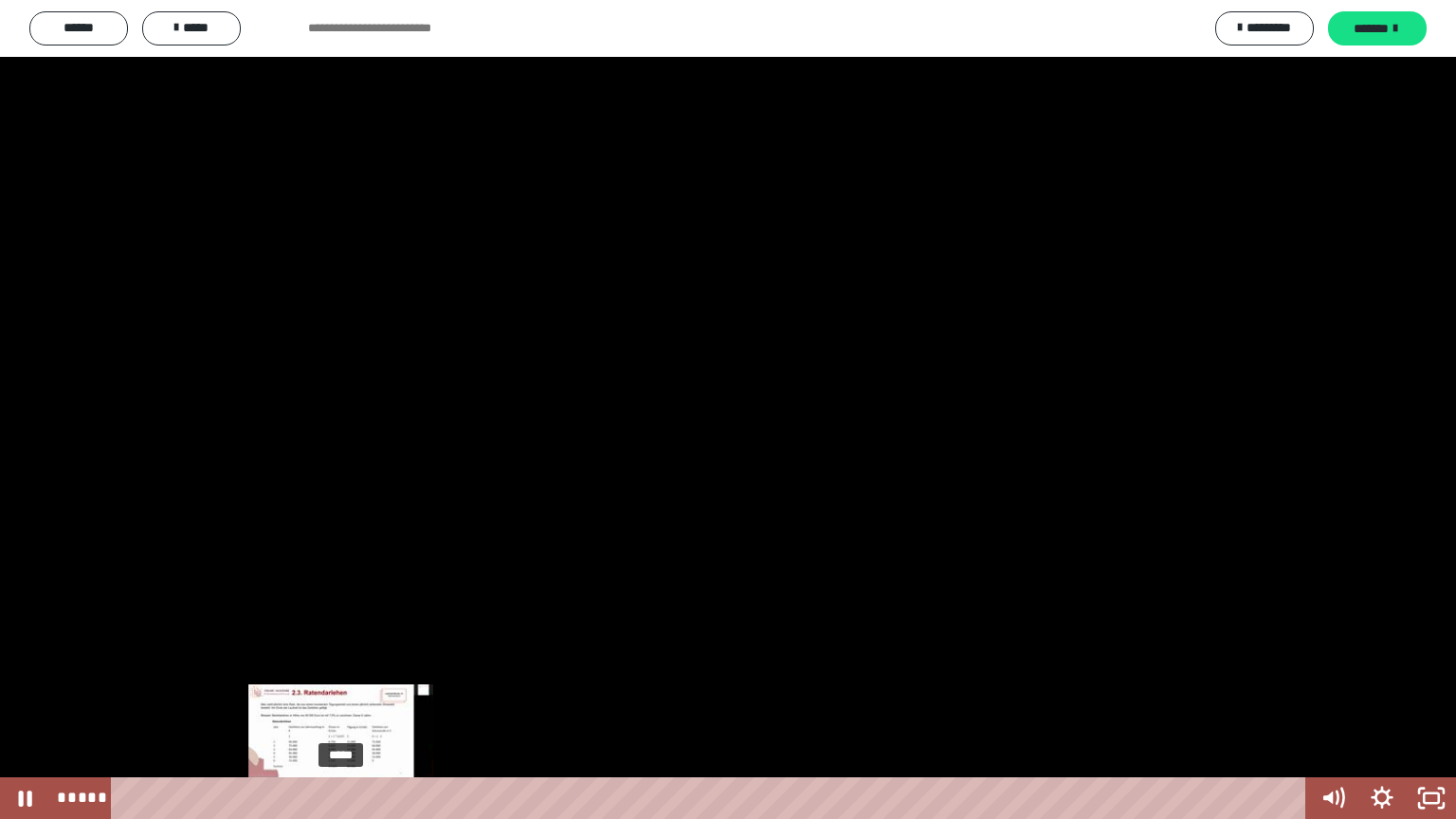 click on "*****" at bounding box center (712, 798) 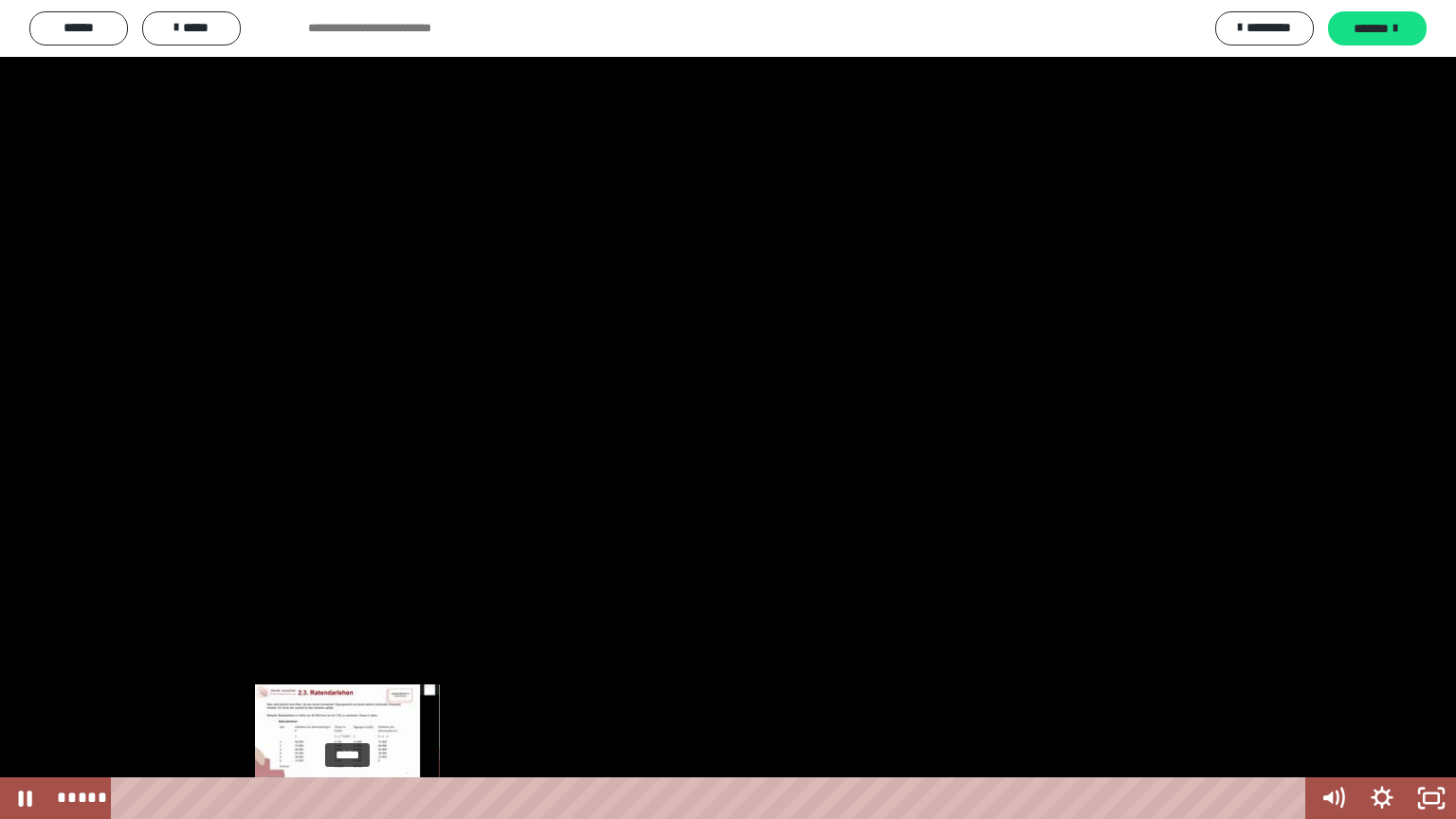 click on "*****" at bounding box center [712, 798] 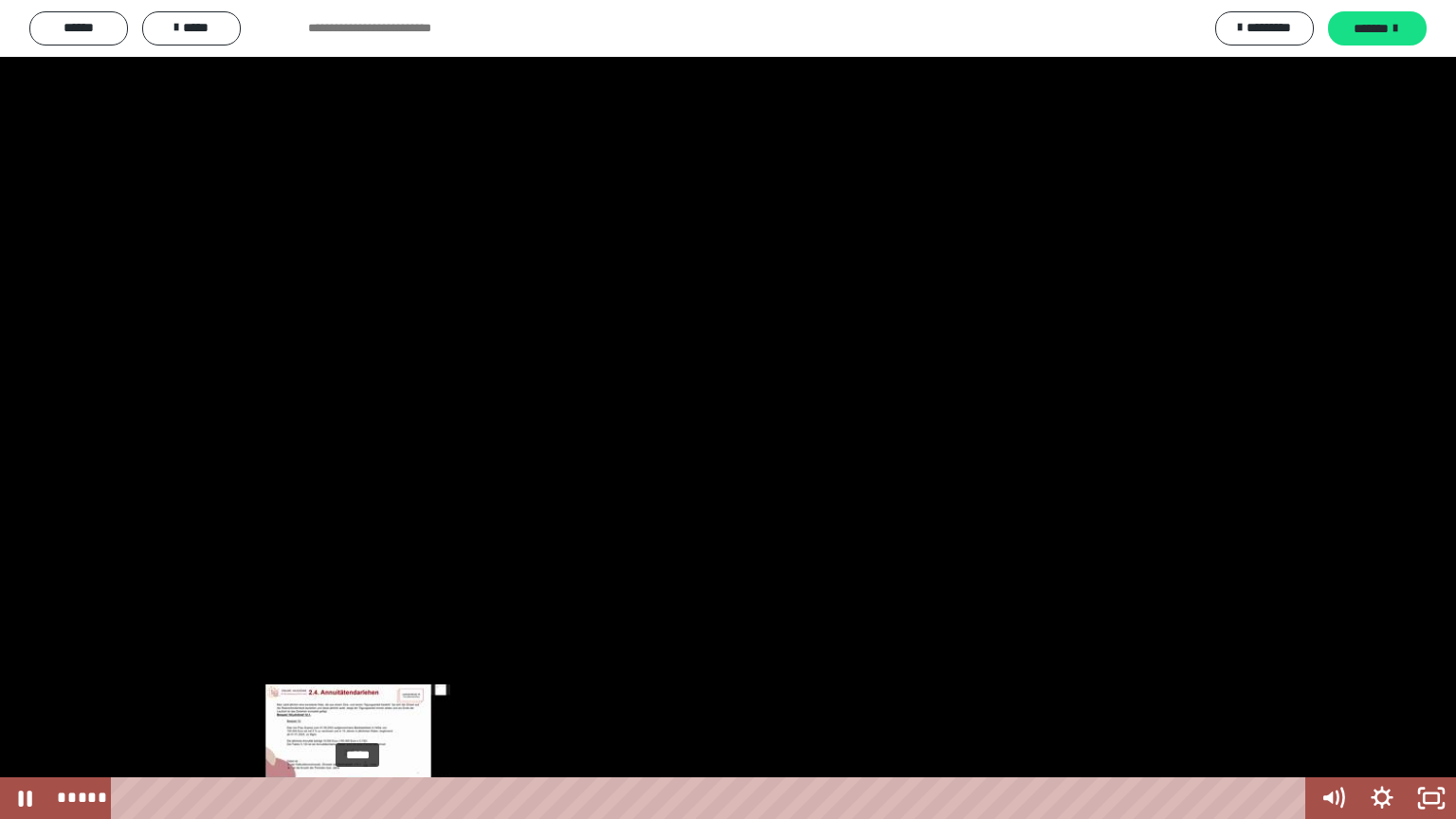 click on "*****" at bounding box center [712, 798] 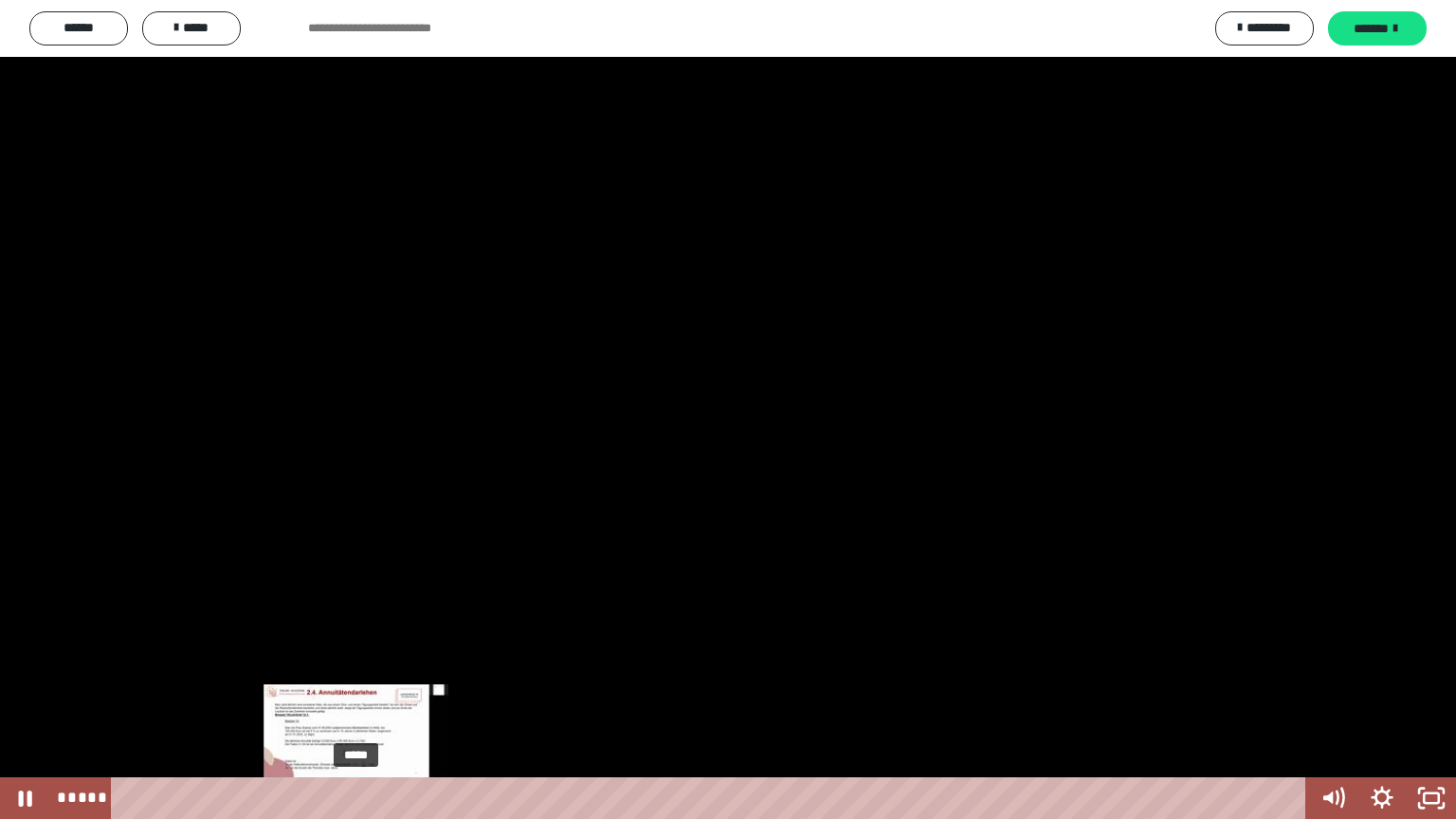 click at bounding box center [355, 798] 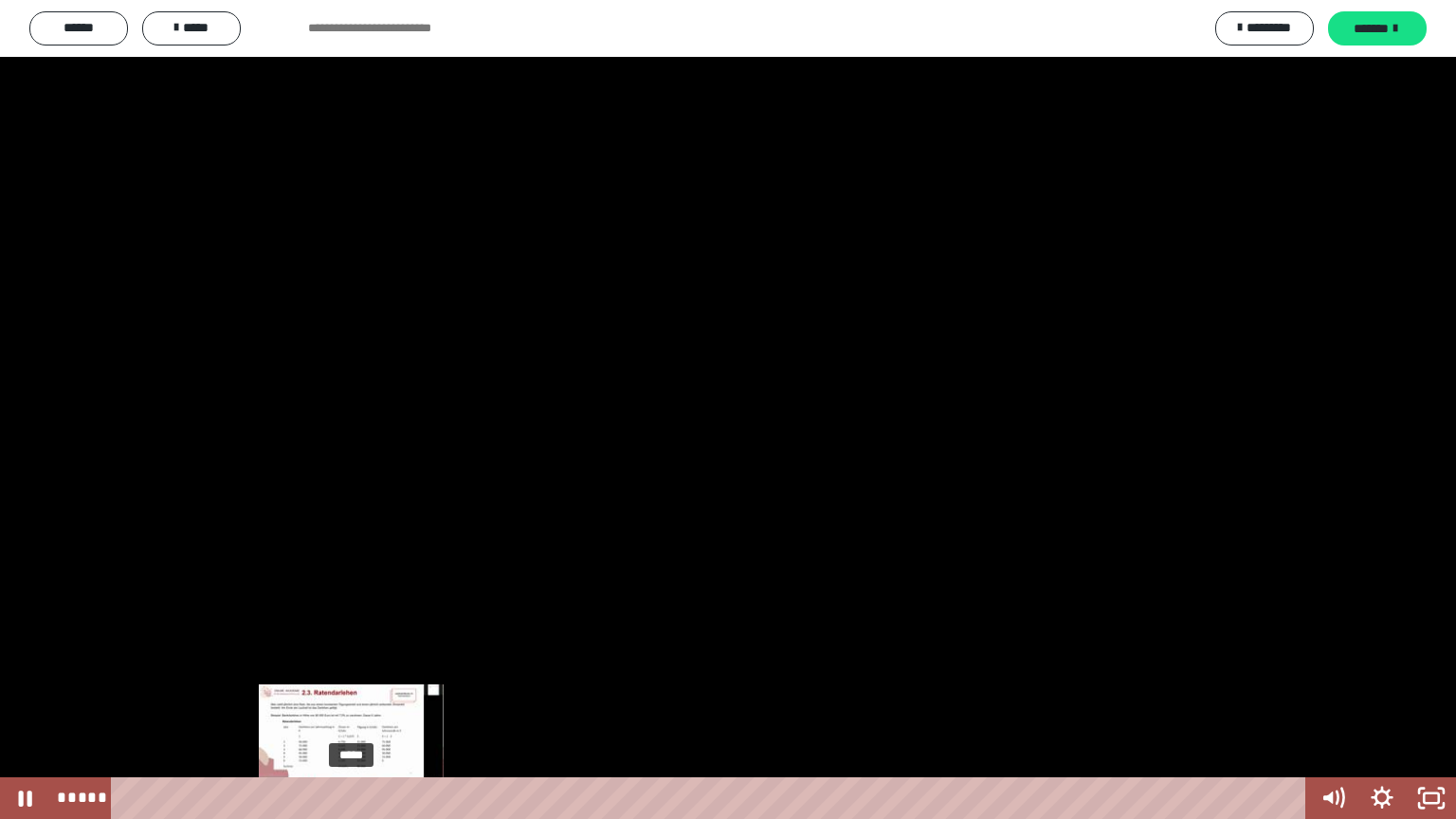click at bounding box center (356, 798) 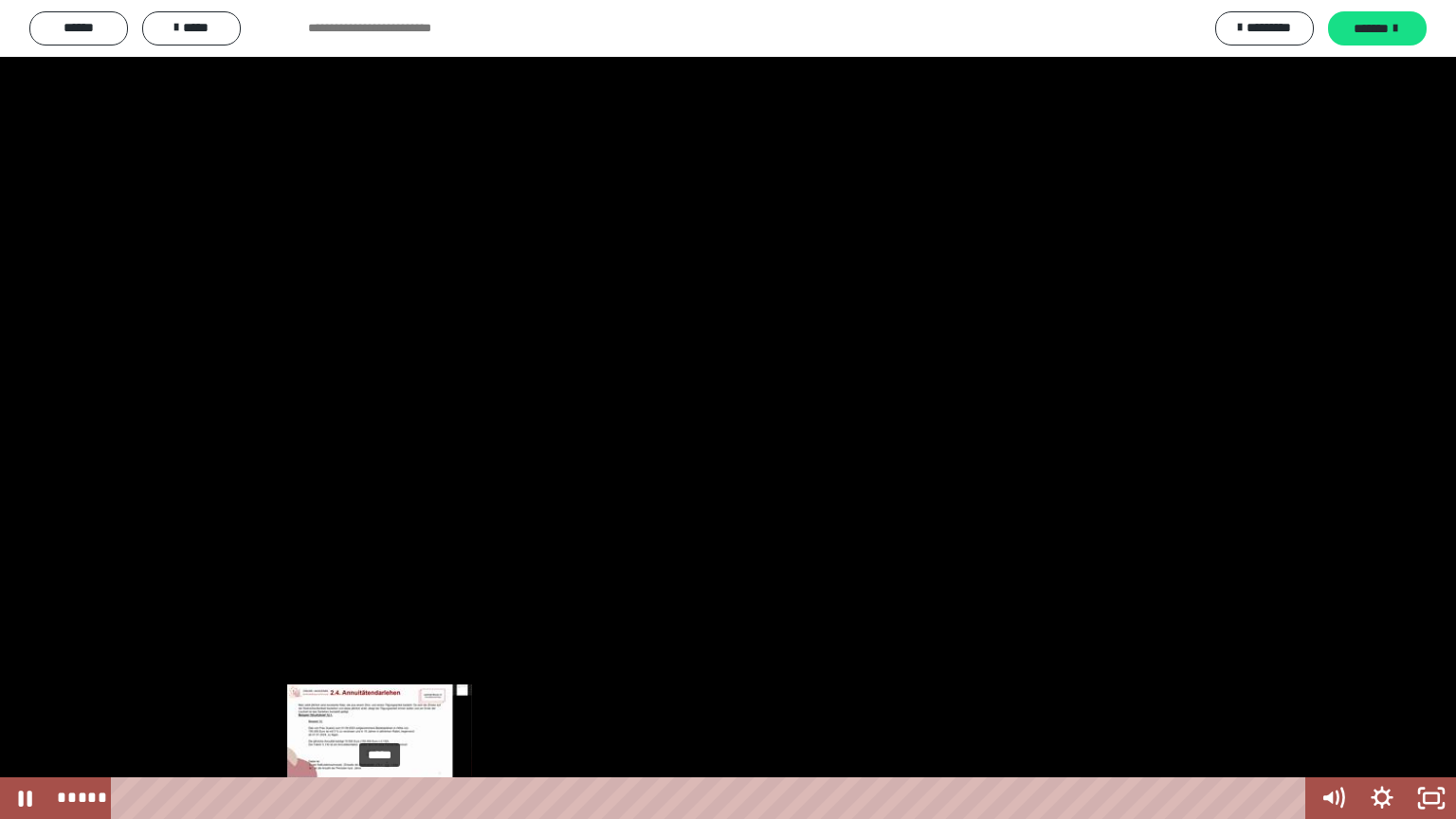 click on "*****" at bounding box center (712, 798) 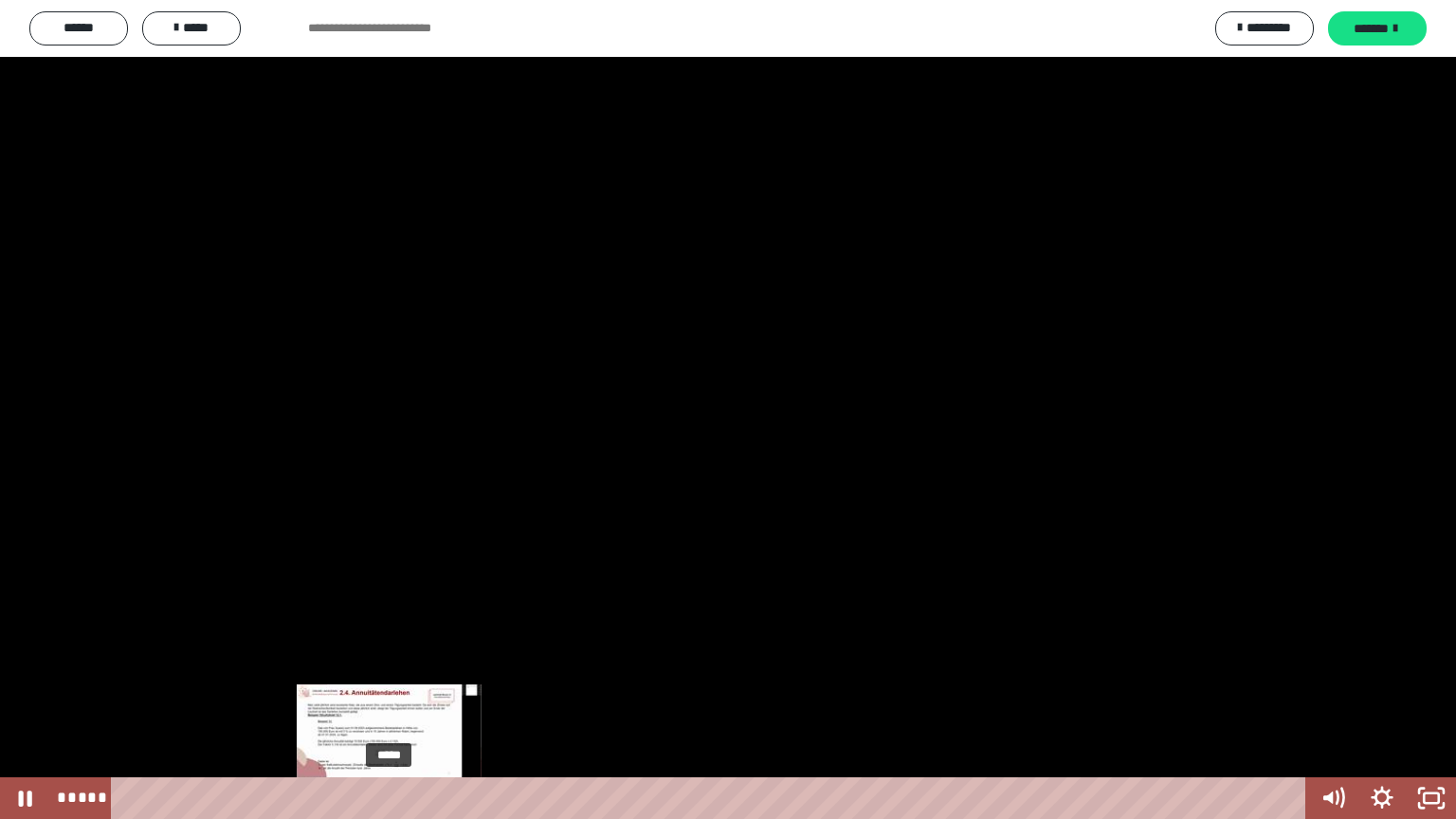 click on "*****" at bounding box center [712, 798] 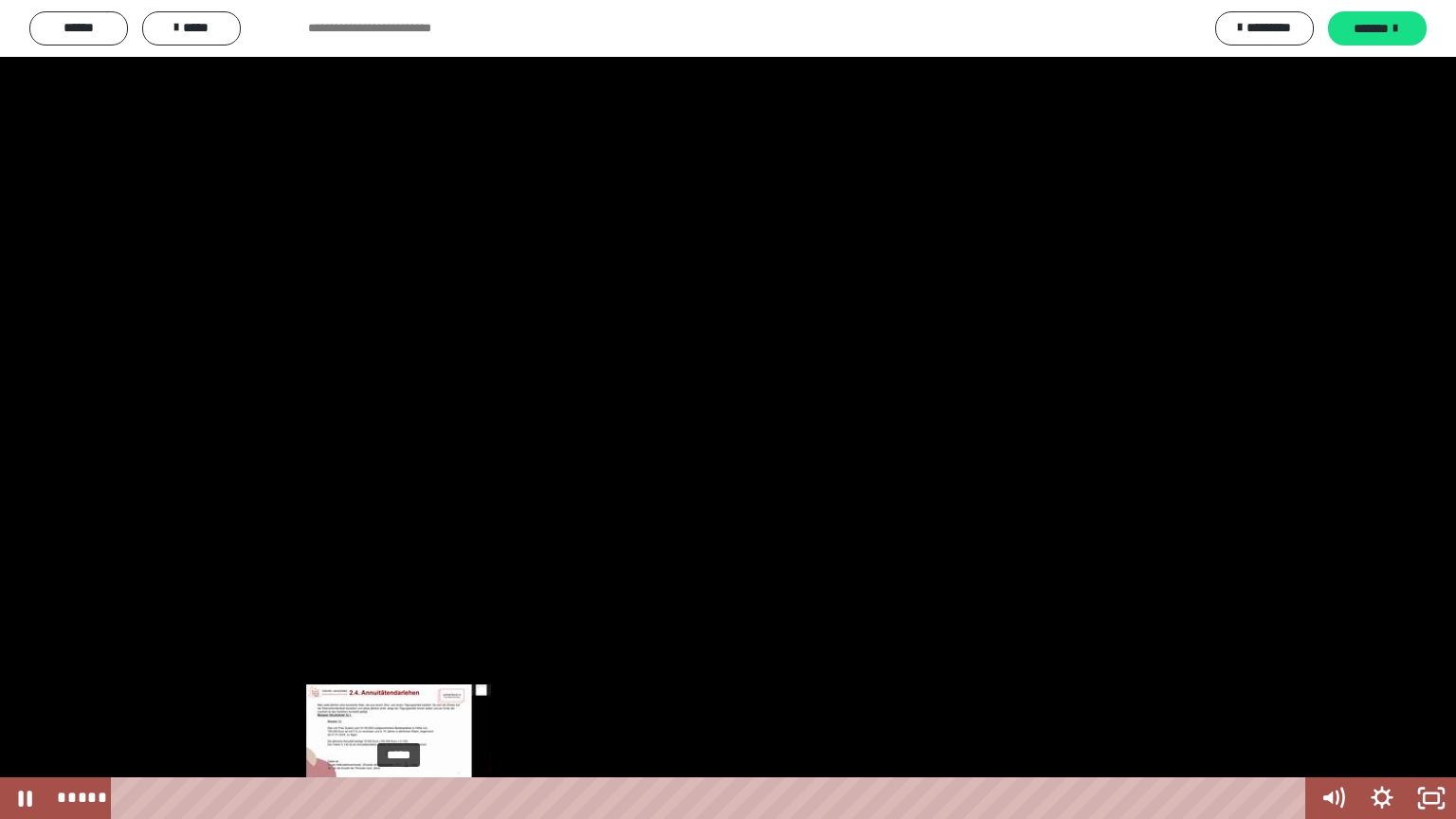 click on "*****" at bounding box center (712, 798) 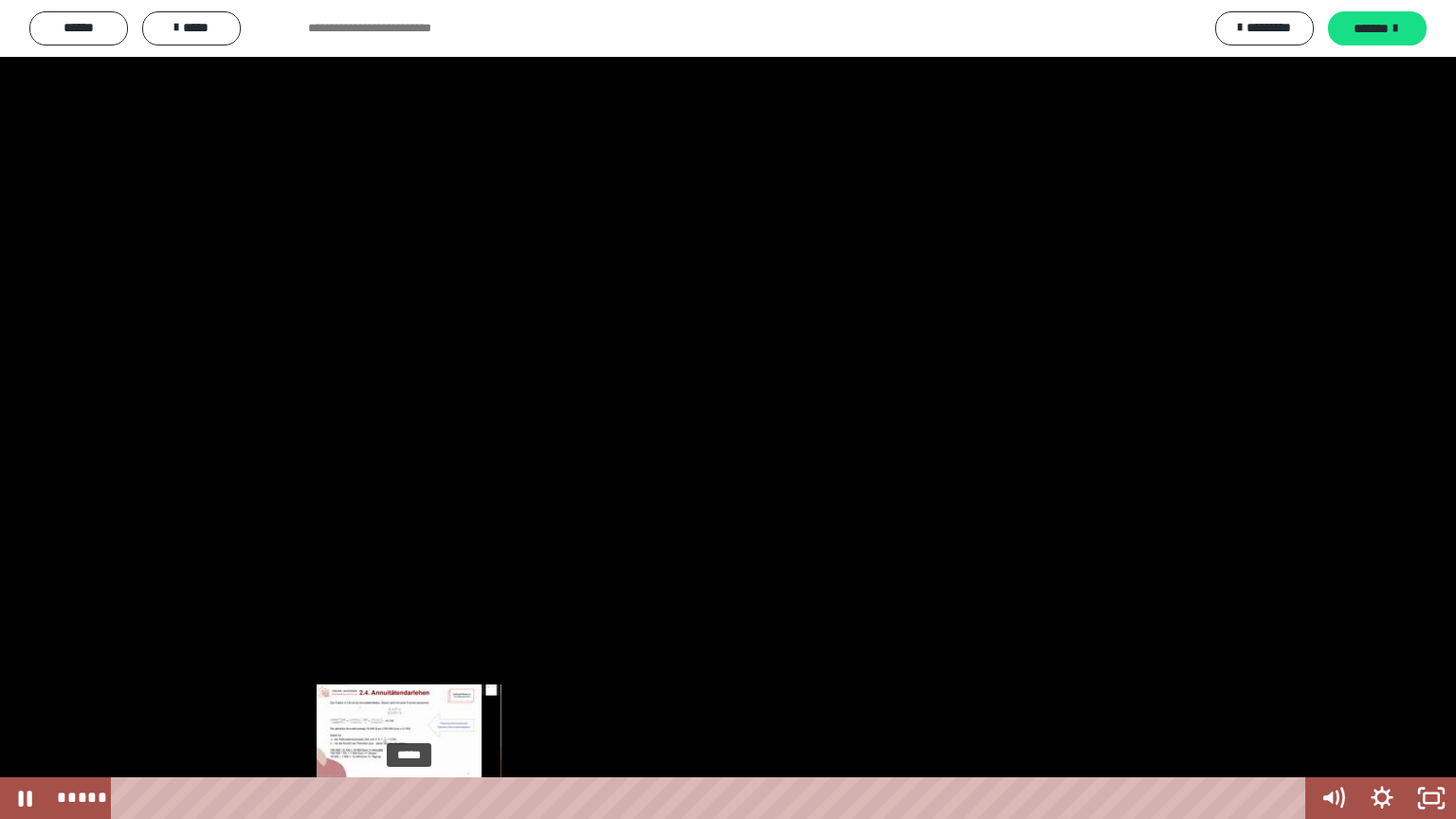 click on "*****" at bounding box center [712, 798] 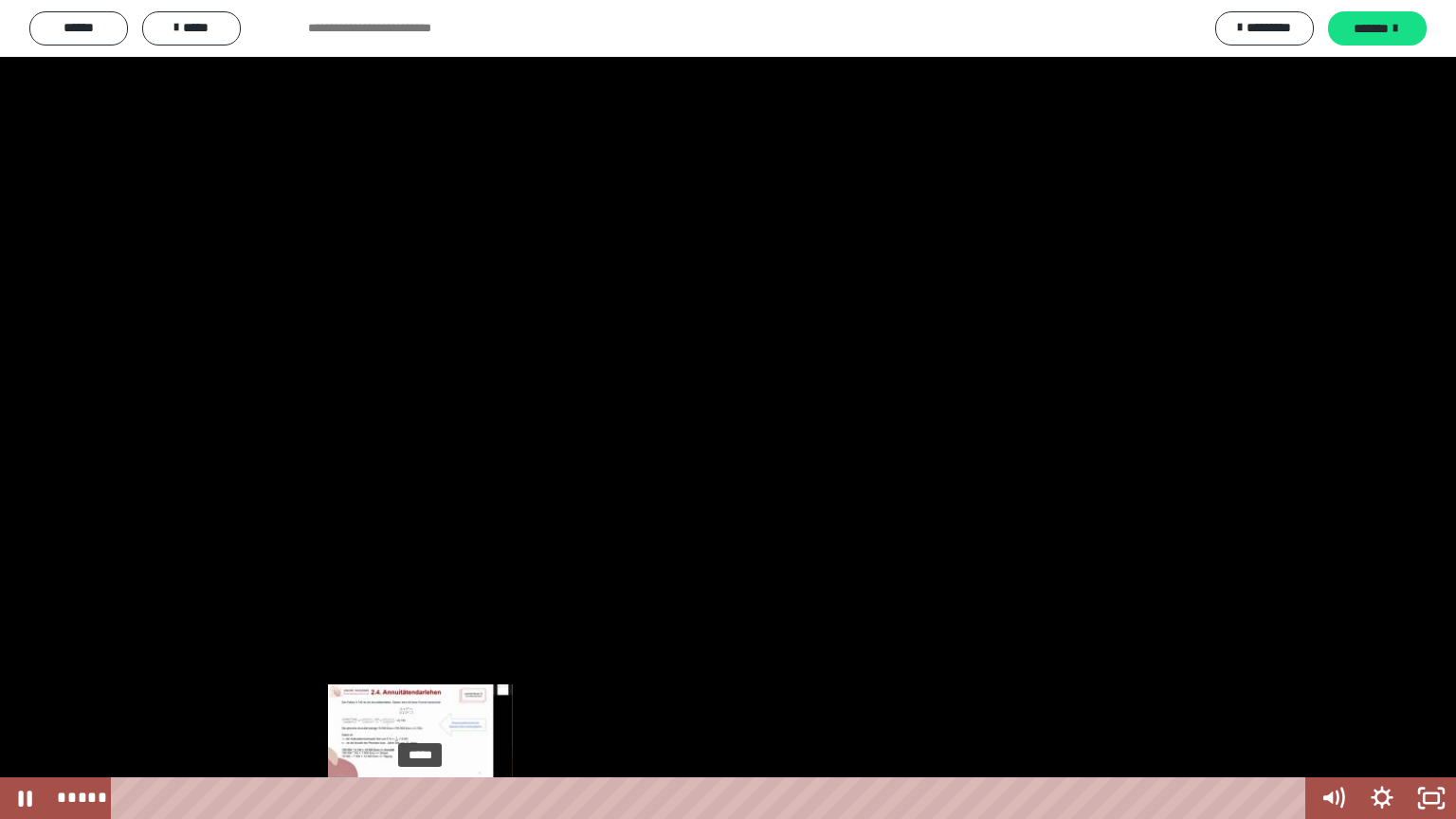 click on "*****" at bounding box center (712, 798) 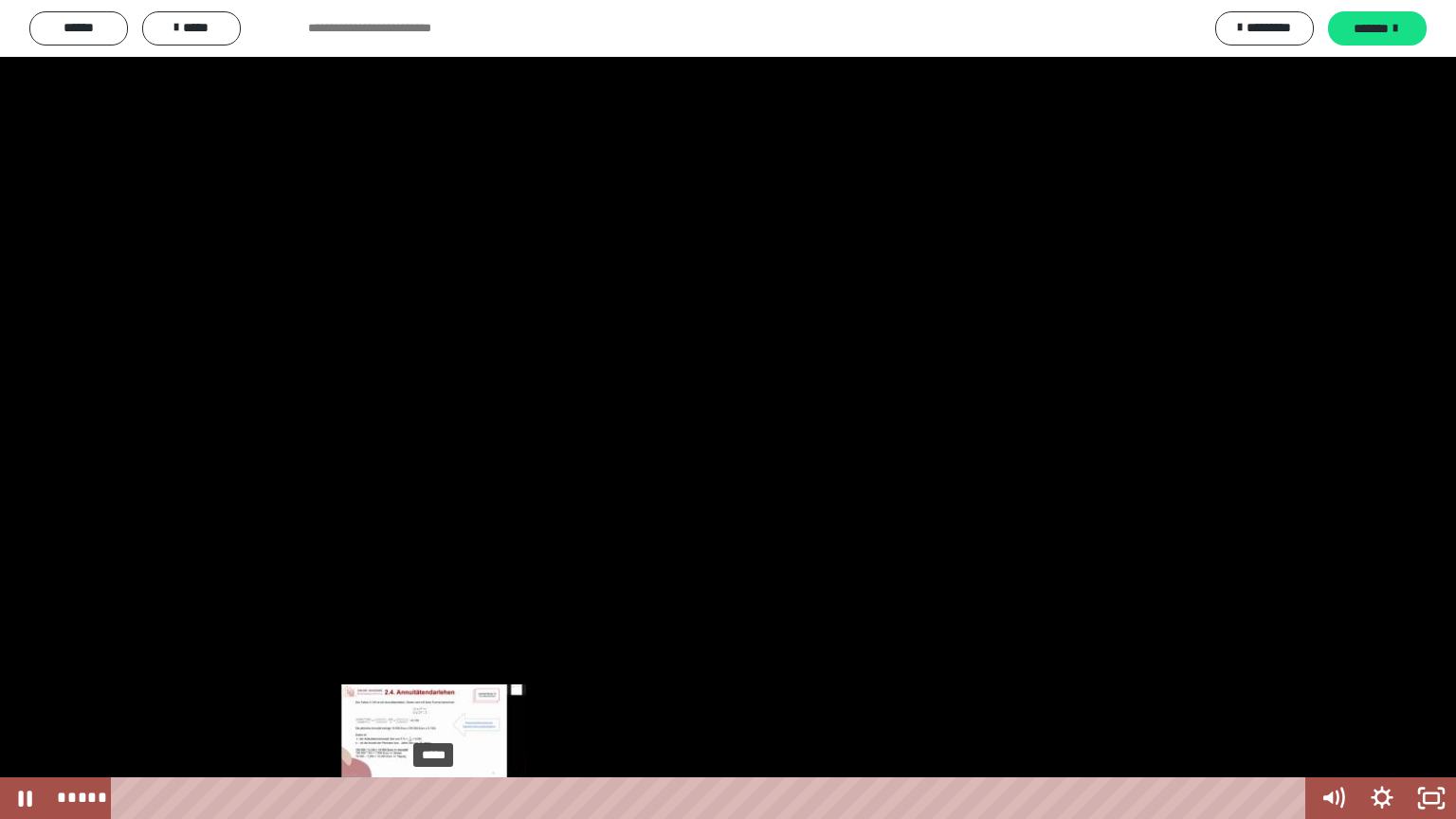 click on "*****" at bounding box center [712, 798] 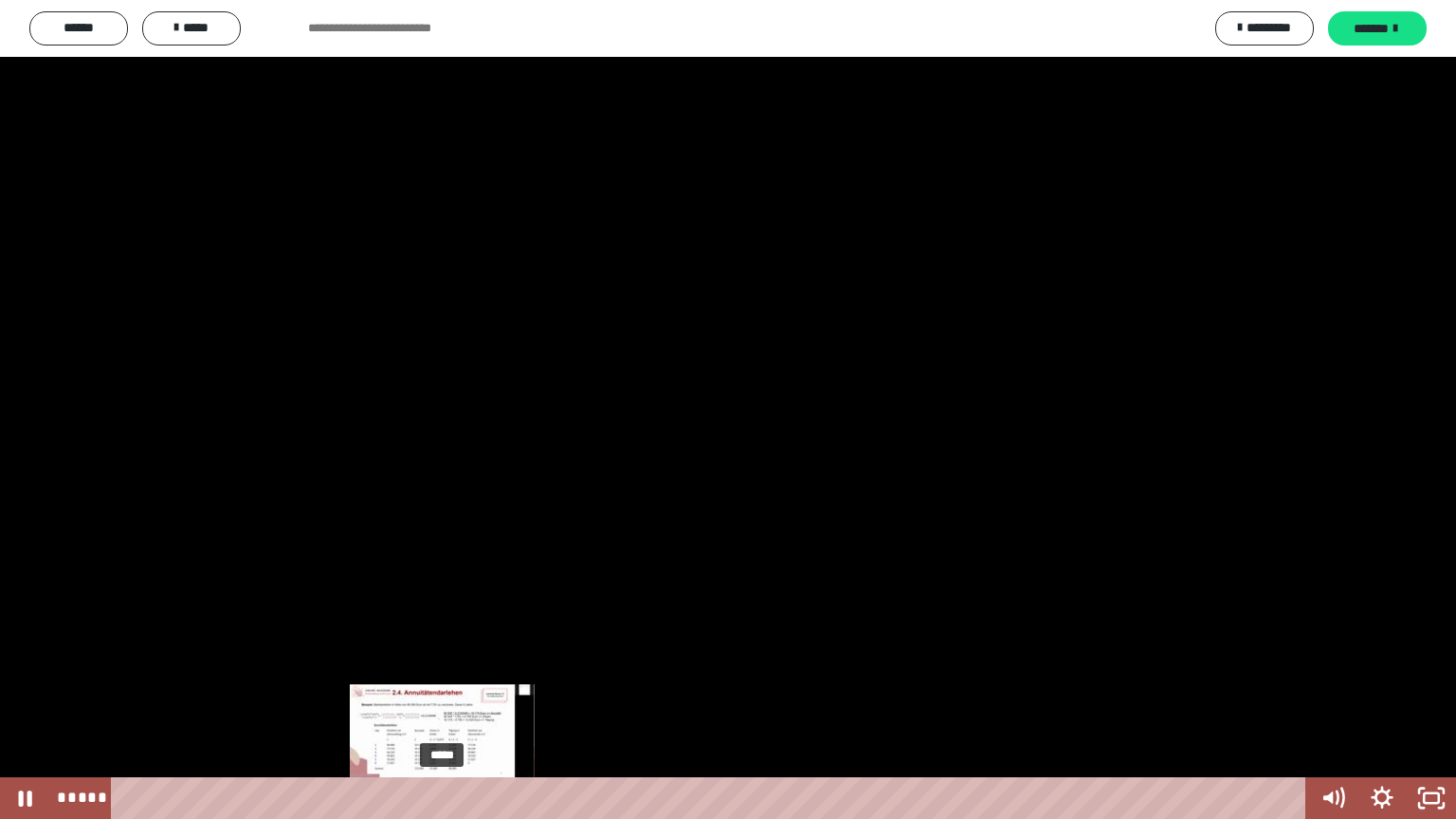 click on "*****" at bounding box center [712, 798] 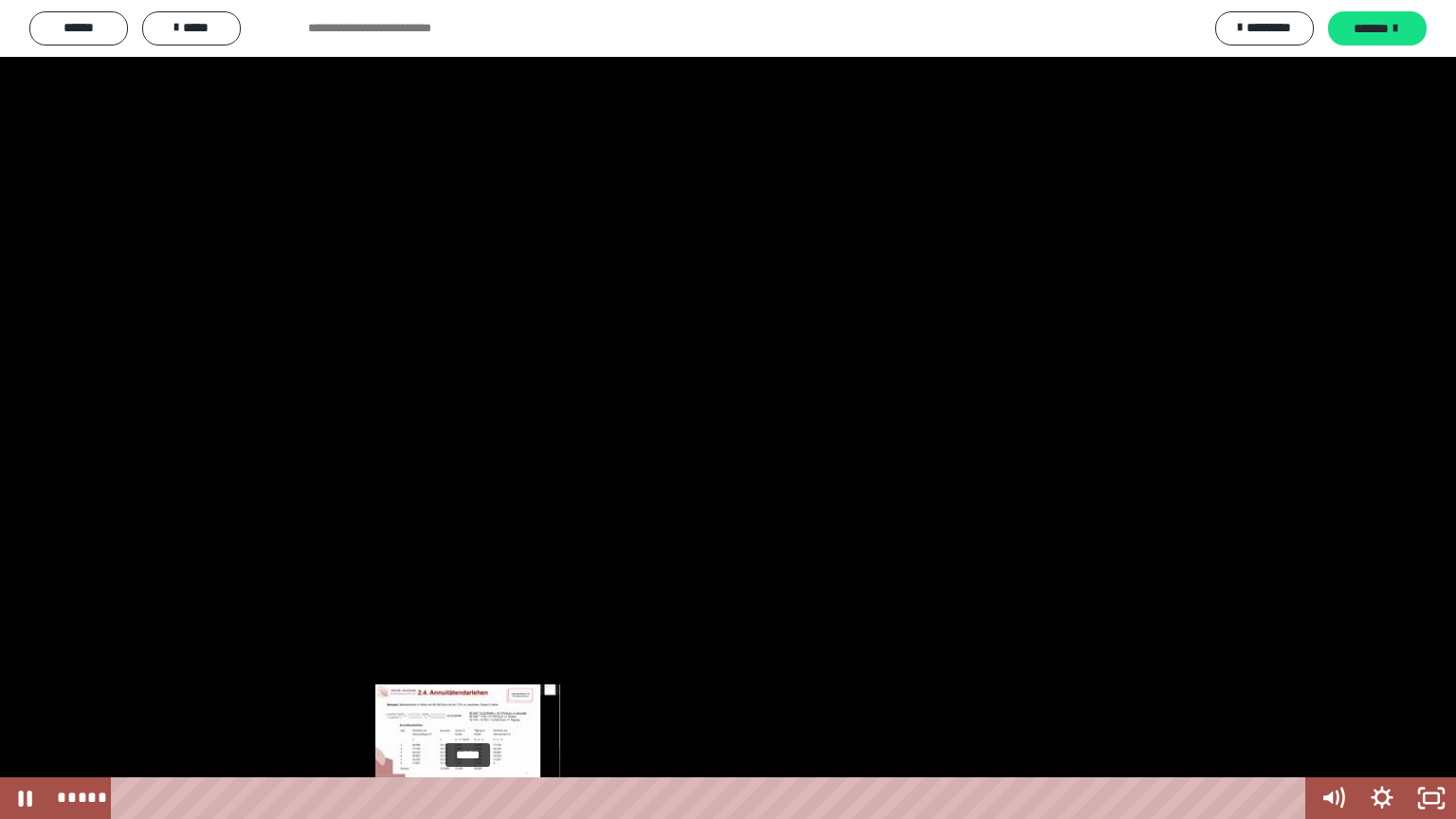click on "*****" at bounding box center [712, 798] 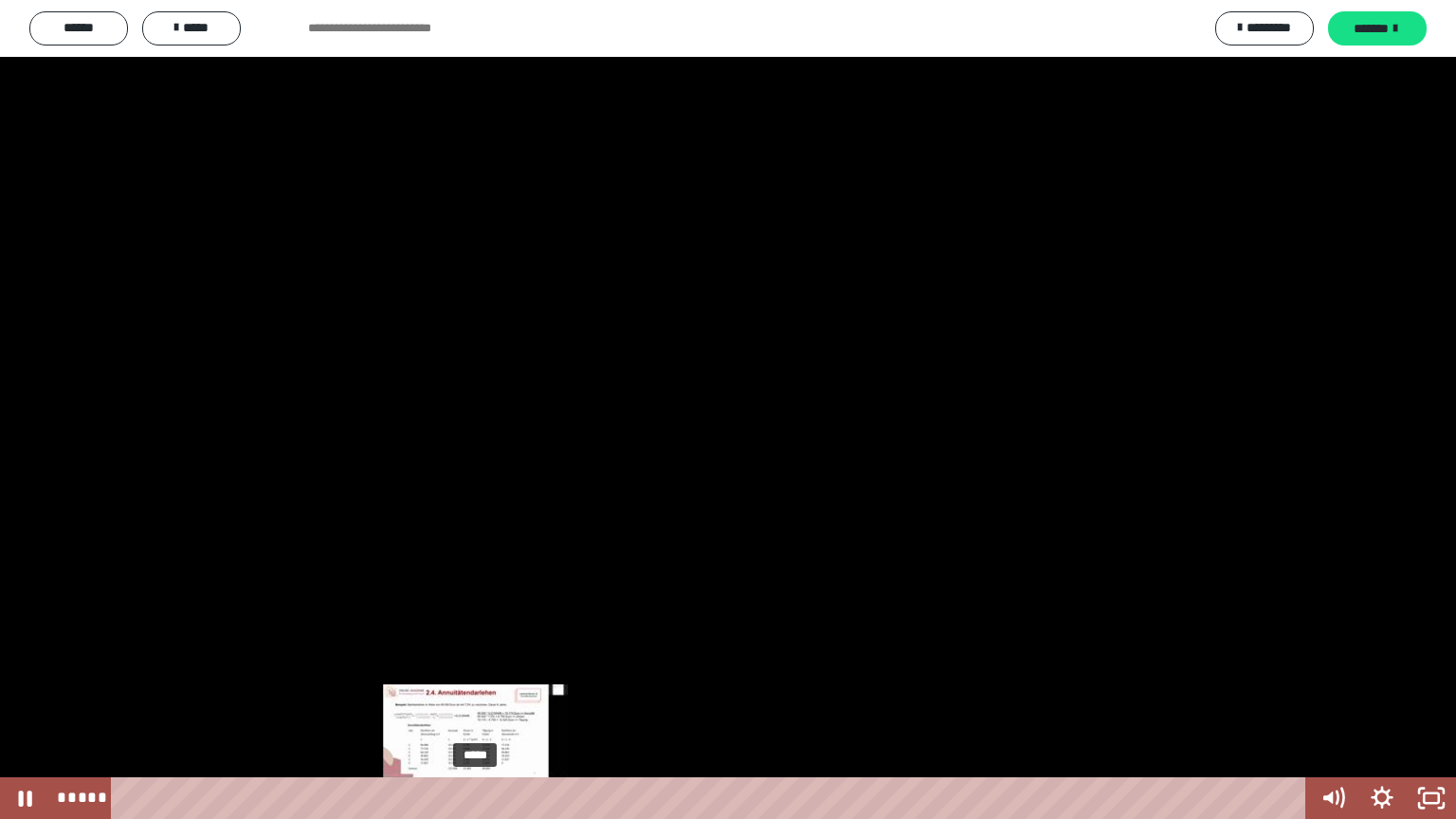 click on "*****" at bounding box center [712, 798] 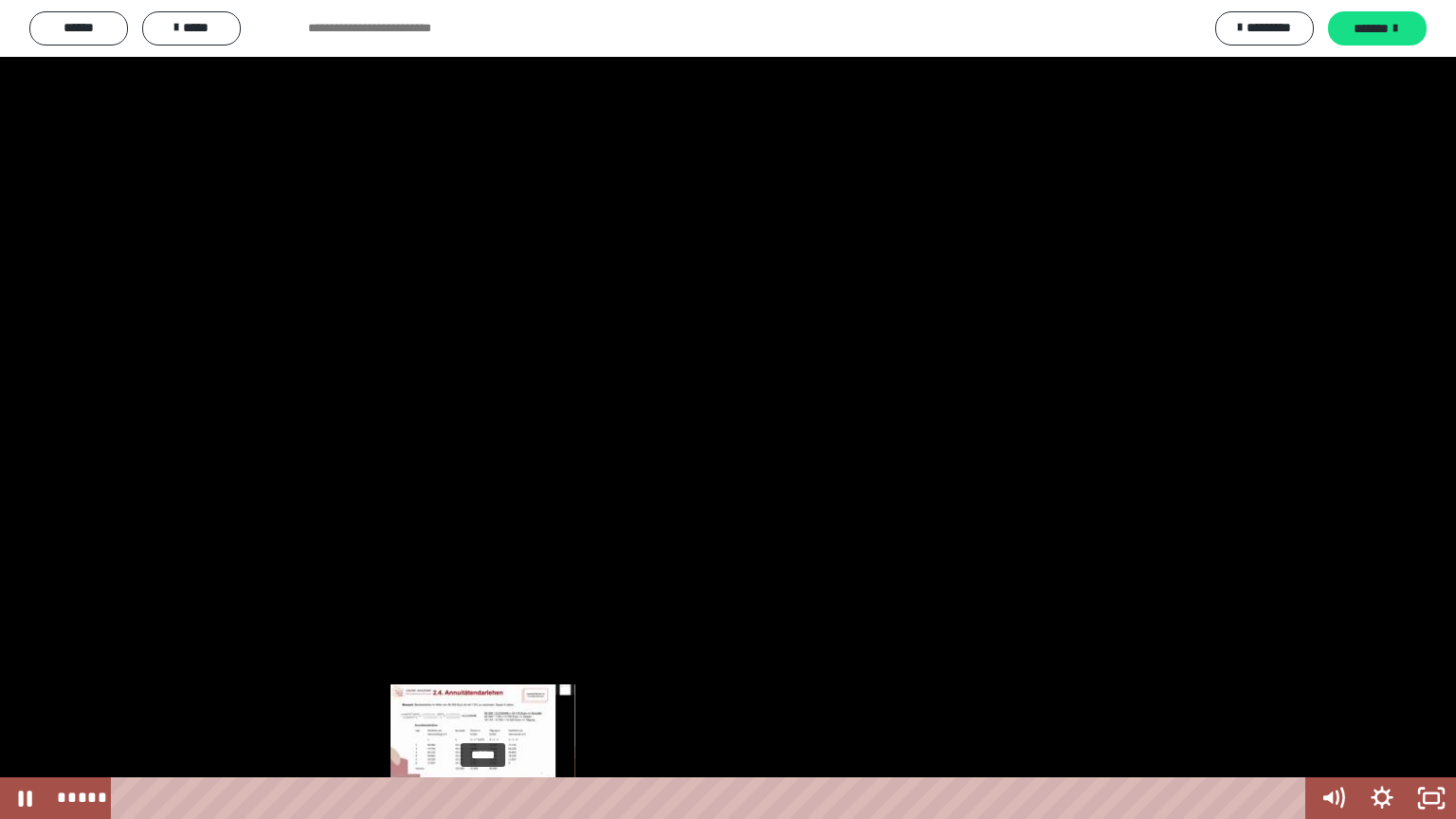 click on "*****" at bounding box center (712, 798) 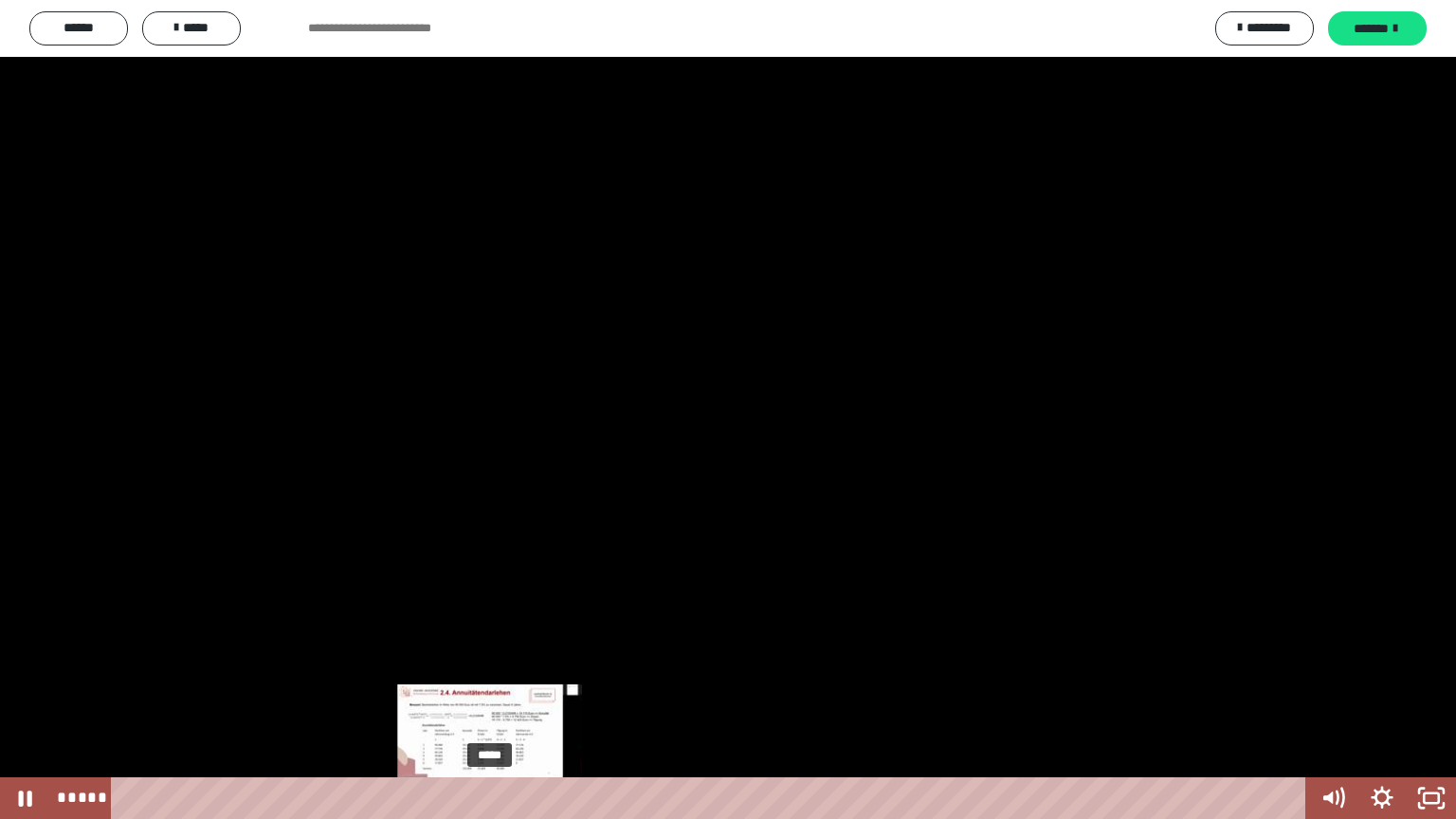 click on "*****" at bounding box center [712, 798] 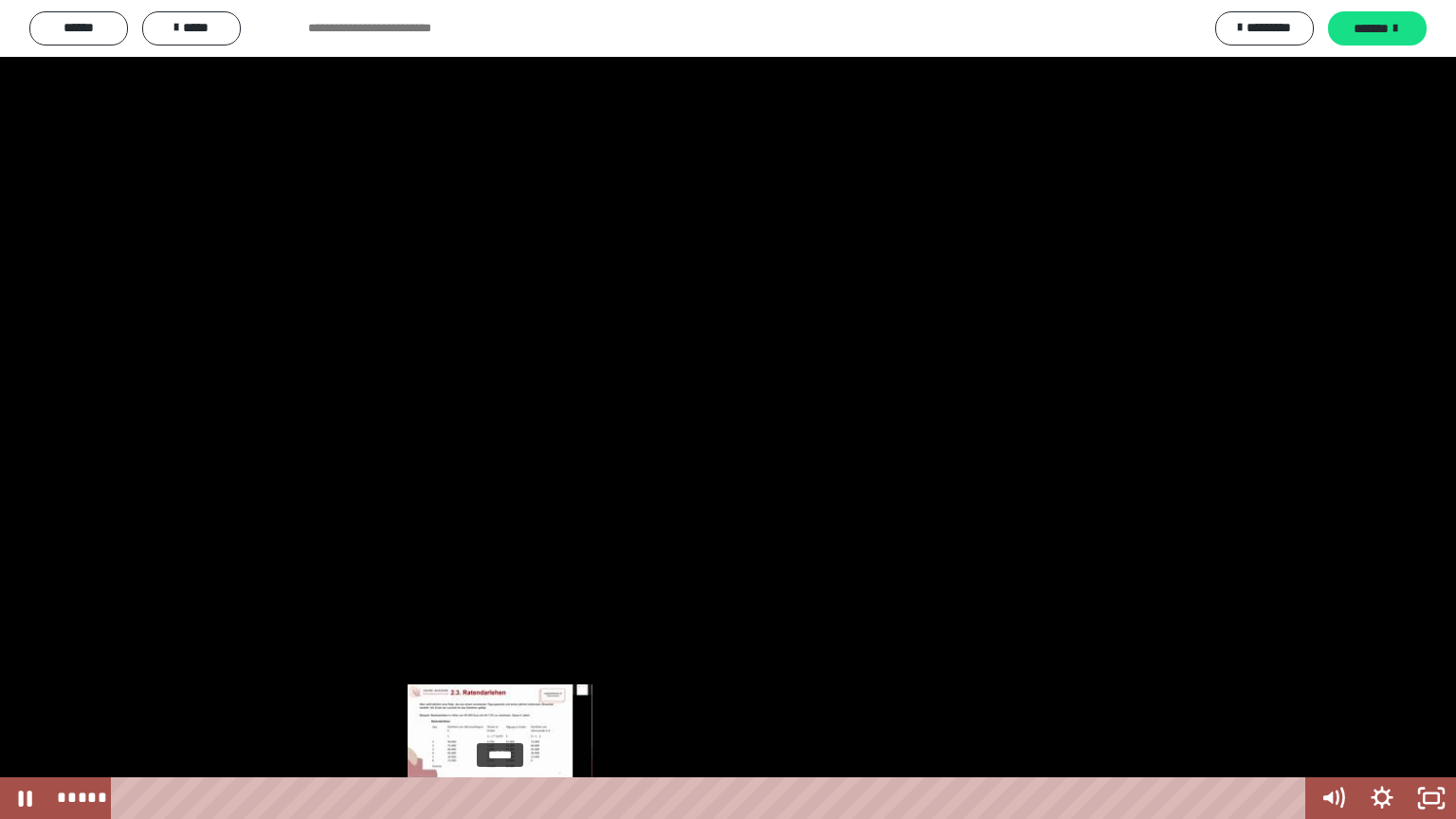 click on "*****" at bounding box center [712, 798] 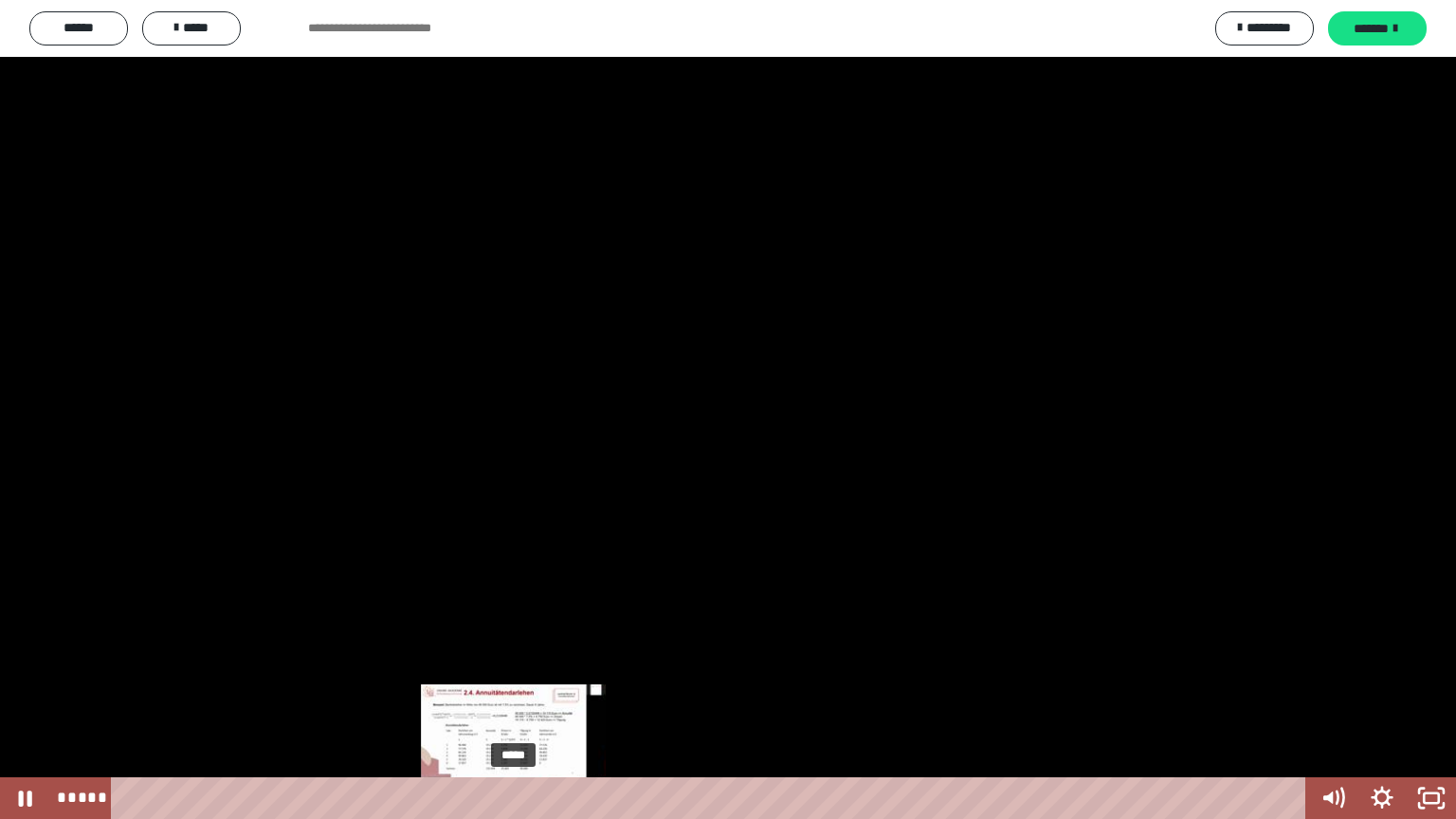 click on "*****" at bounding box center [712, 798] 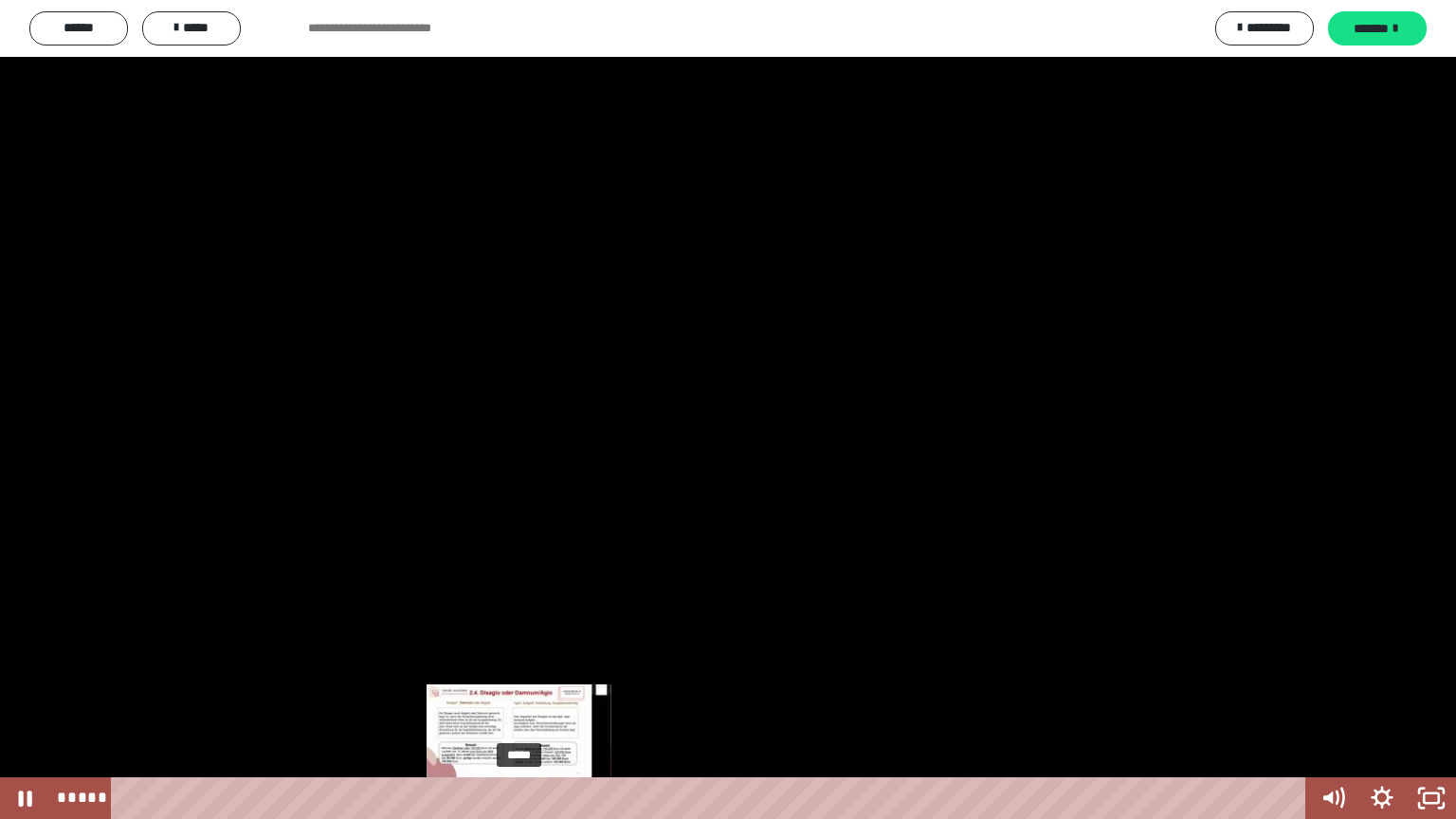 click on "*****" at bounding box center (712, 798) 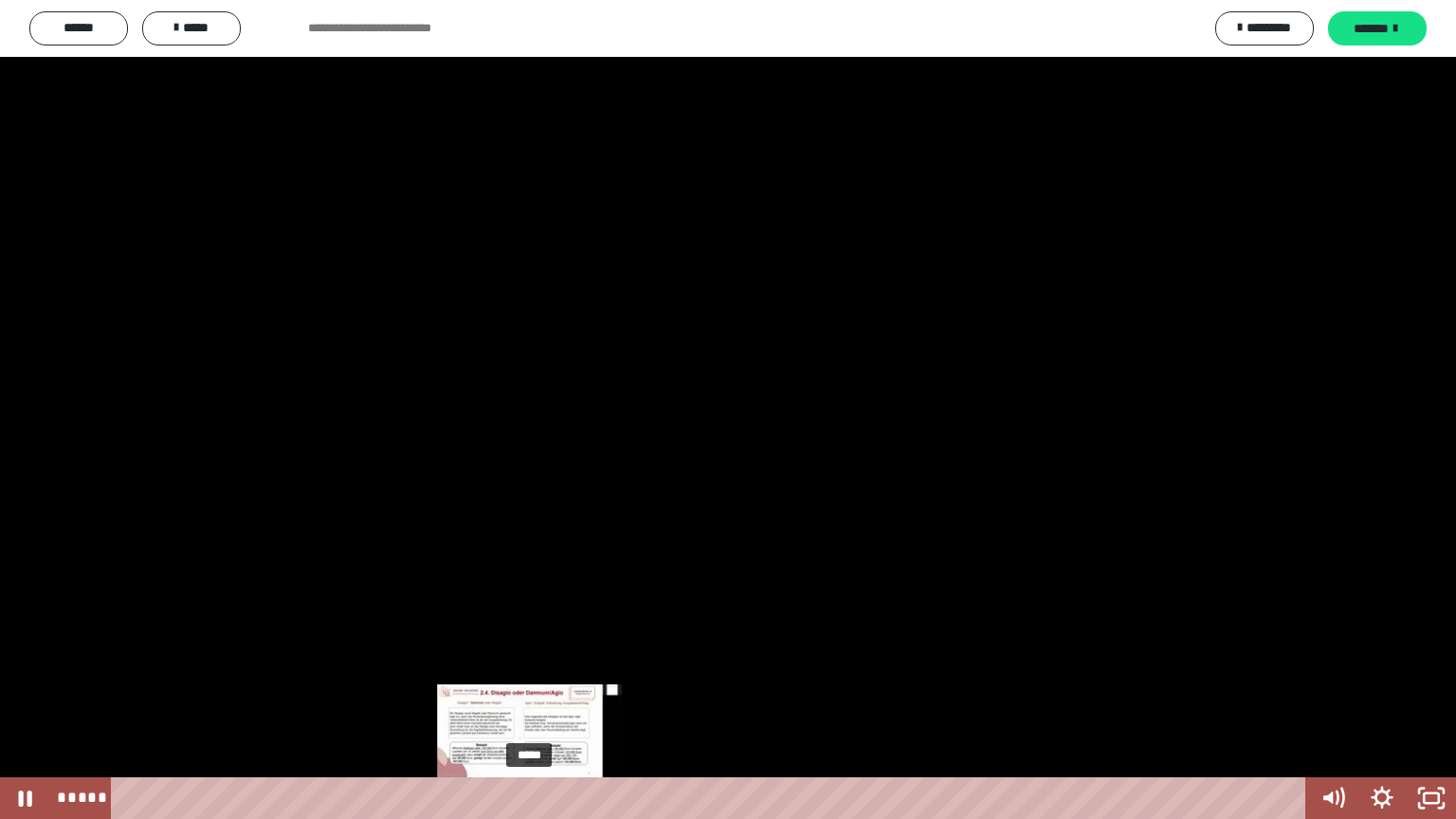 click on "*****" at bounding box center (712, 798) 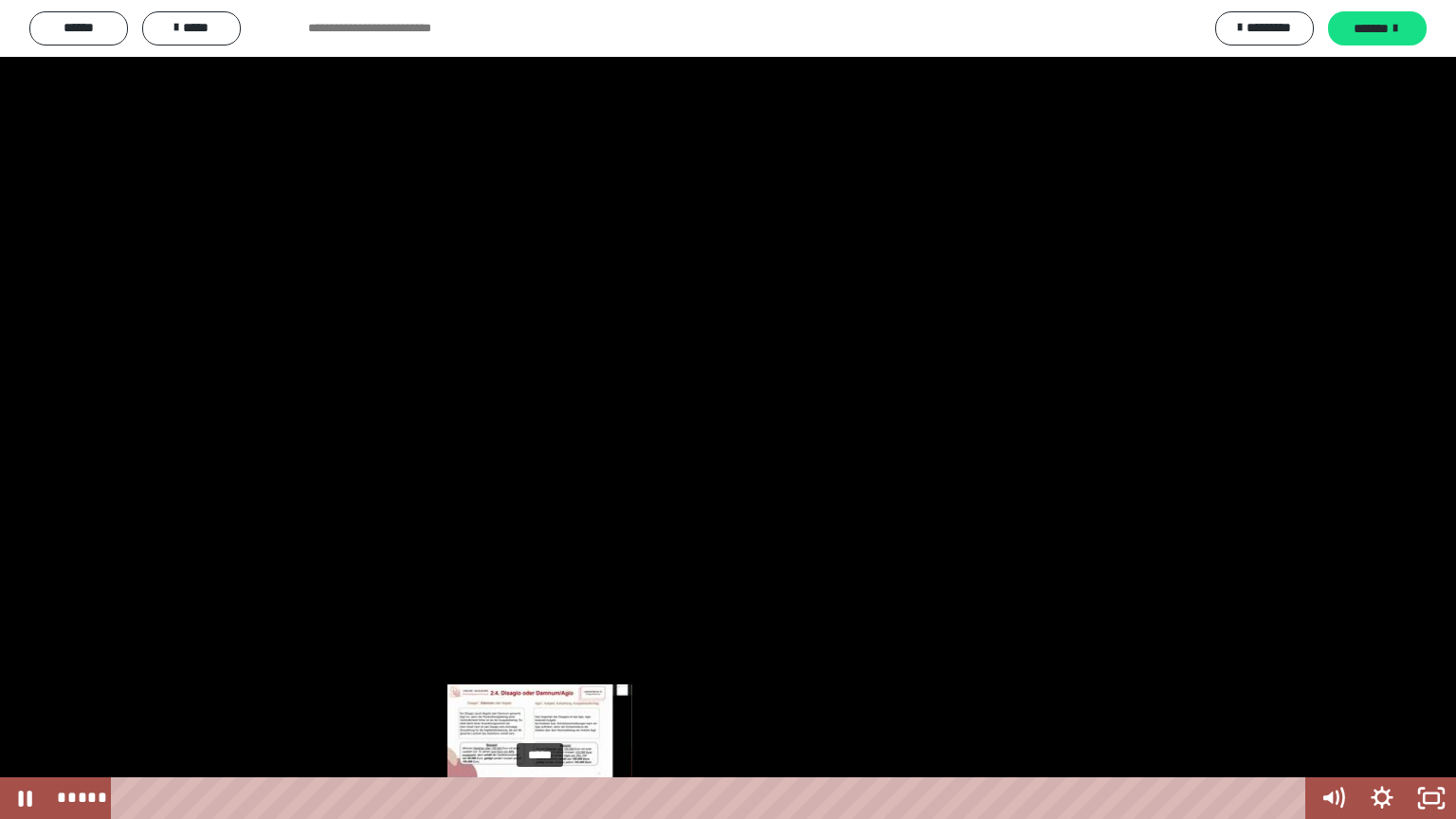 click on "*****" at bounding box center [712, 798] 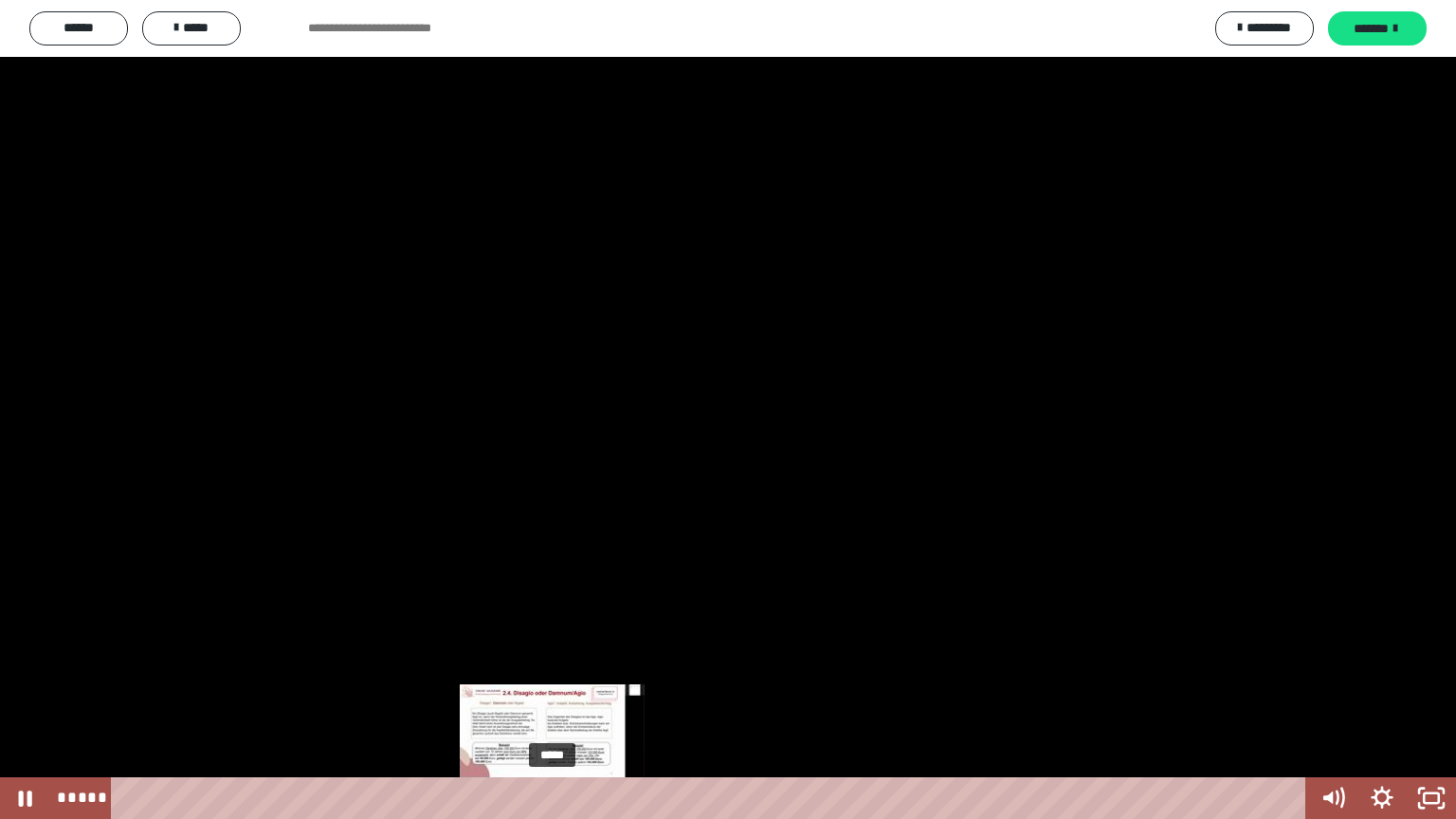 click on "*****" at bounding box center [712, 798] 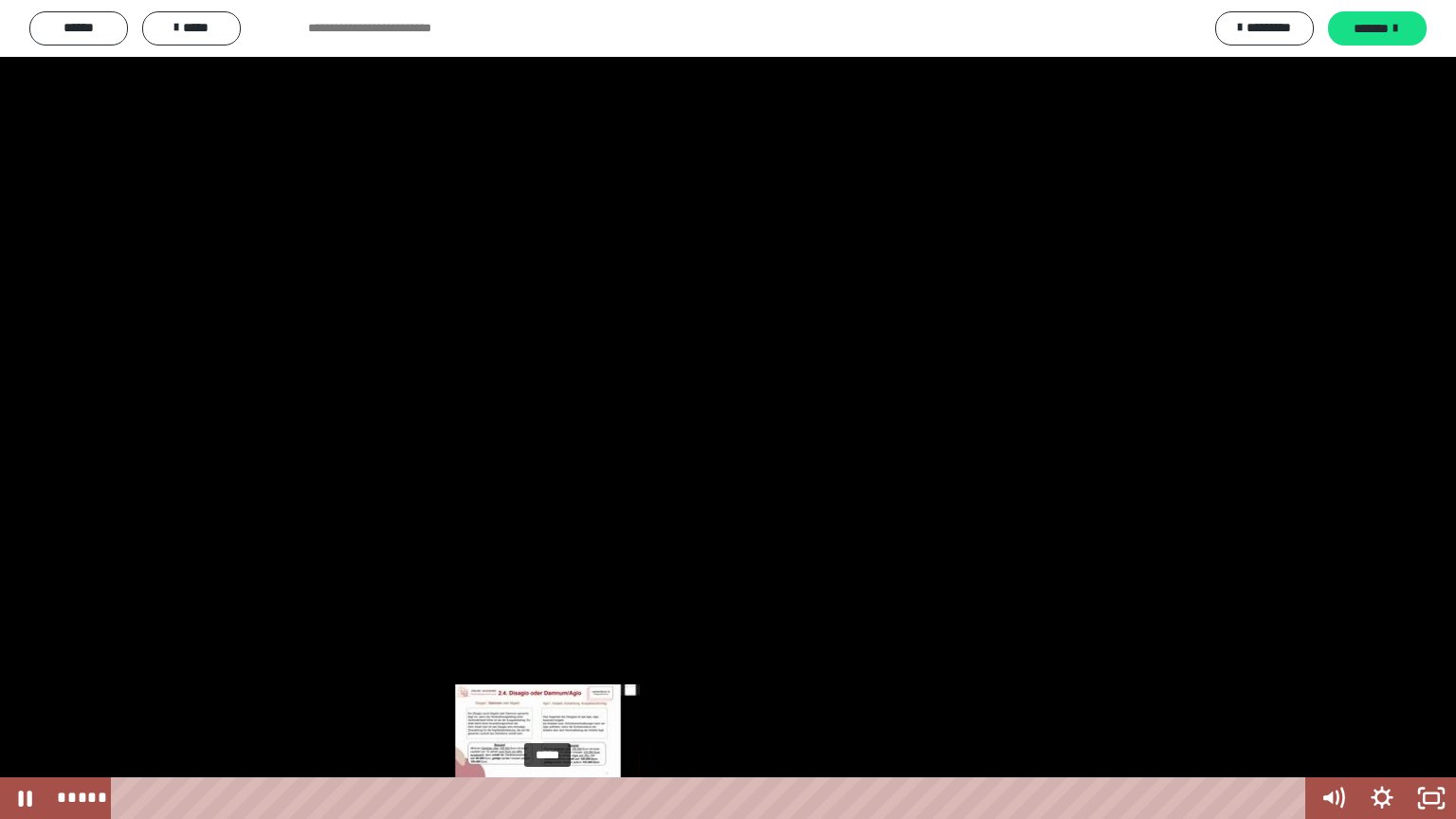 click at bounding box center [554, 798] 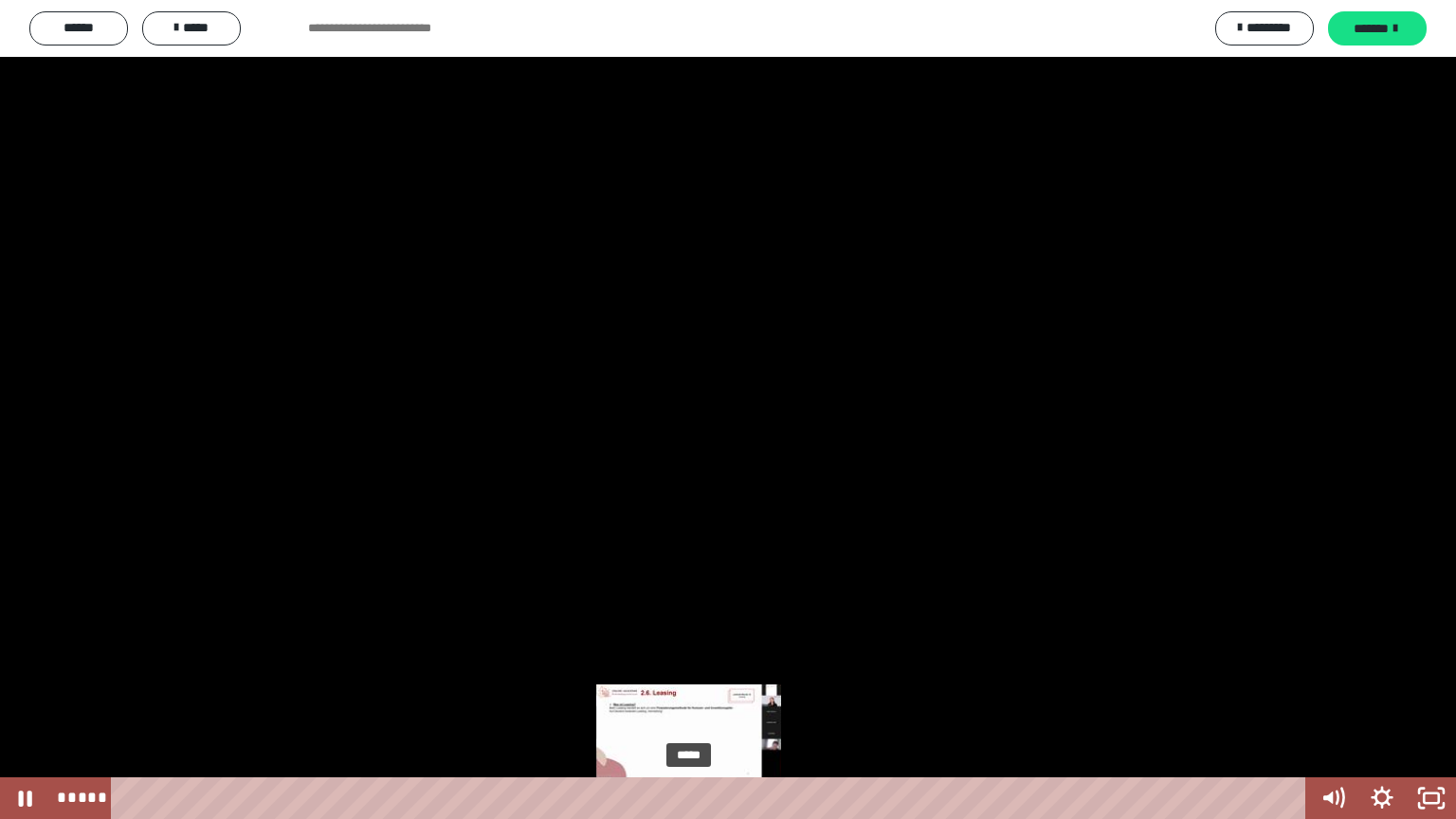 click on "*****" at bounding box center [712, 798] 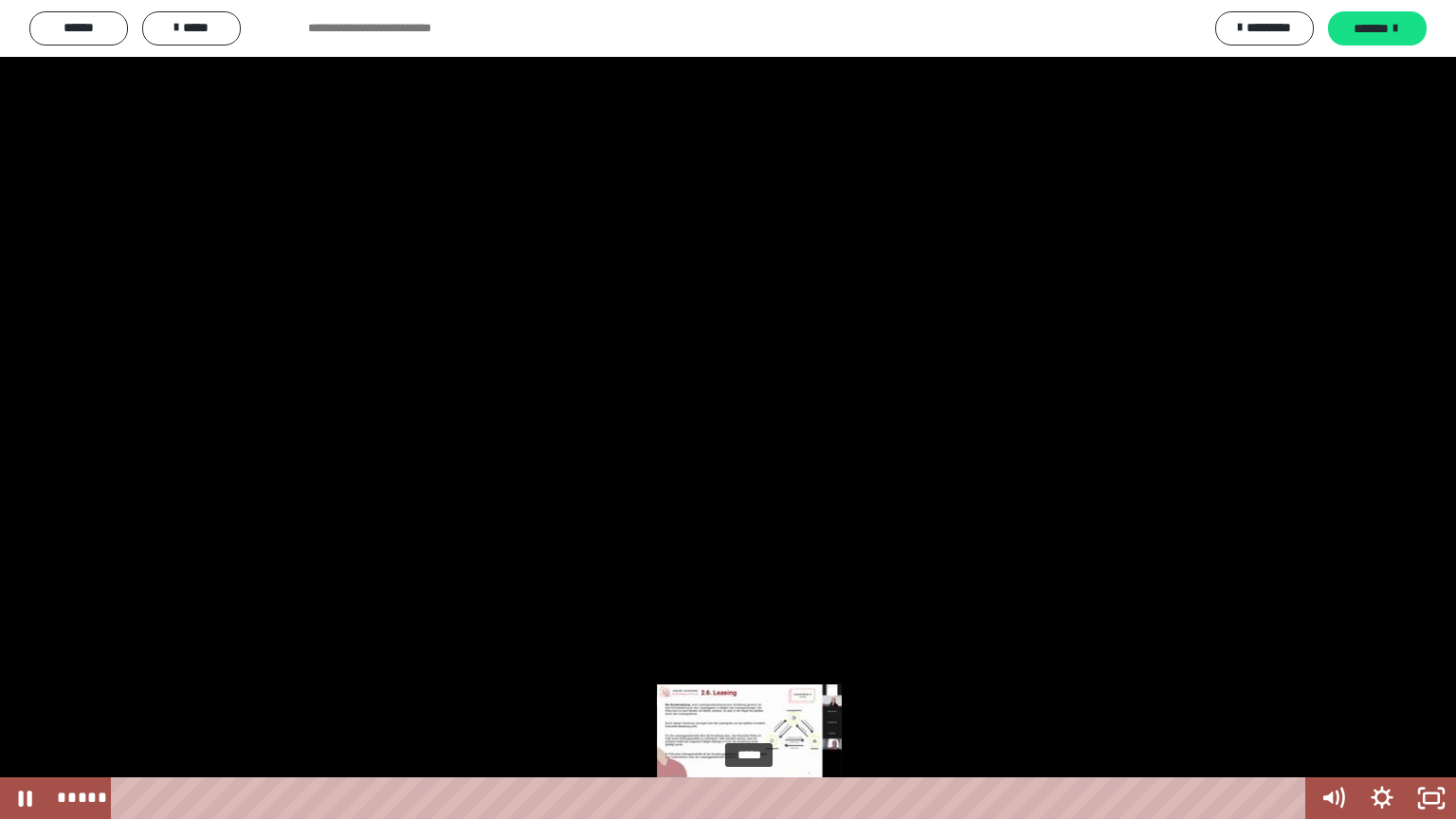 click on "*****" at bounding box center (712, 798) 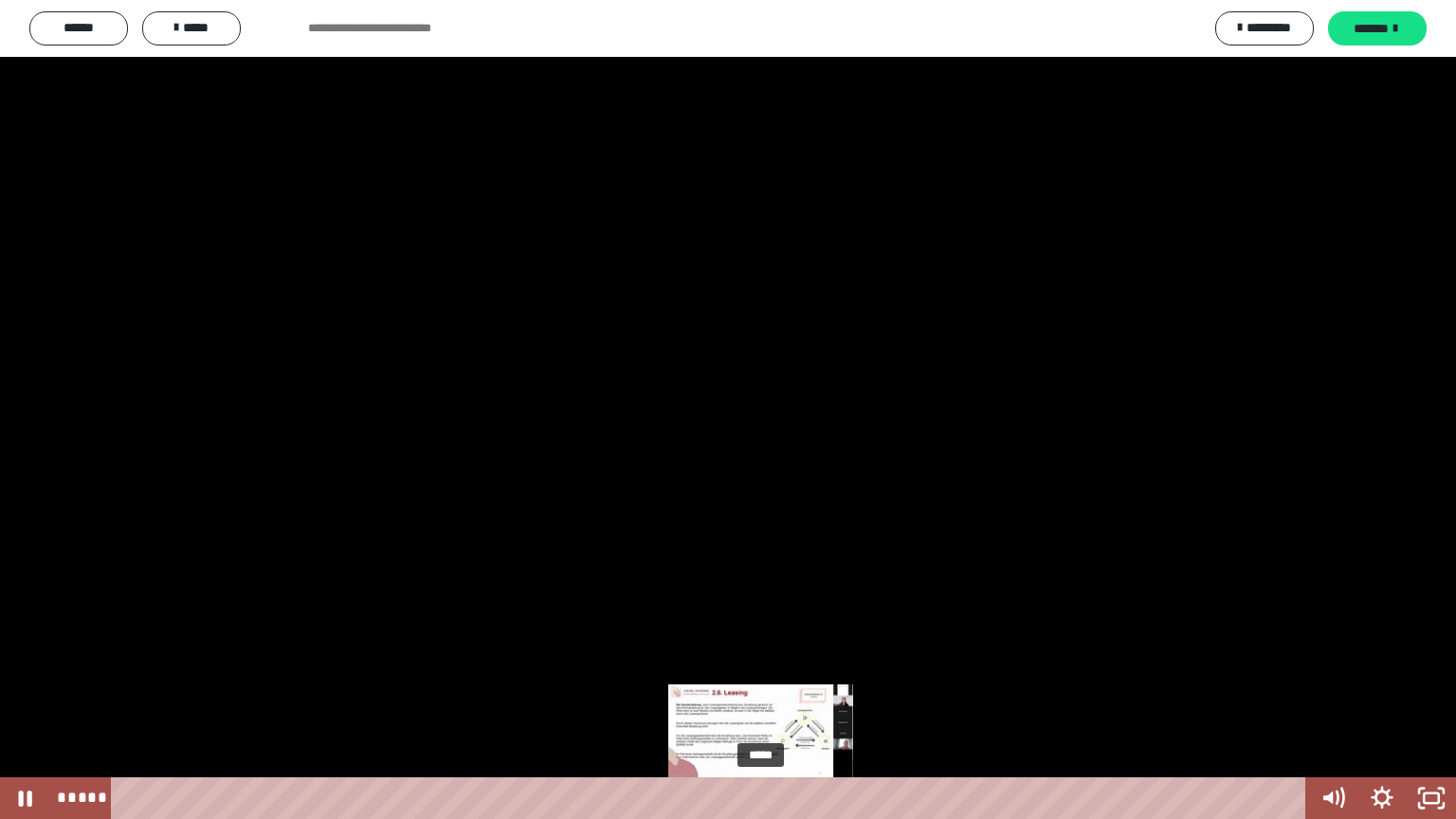 click on "*****" at bounding box center (712, 798) 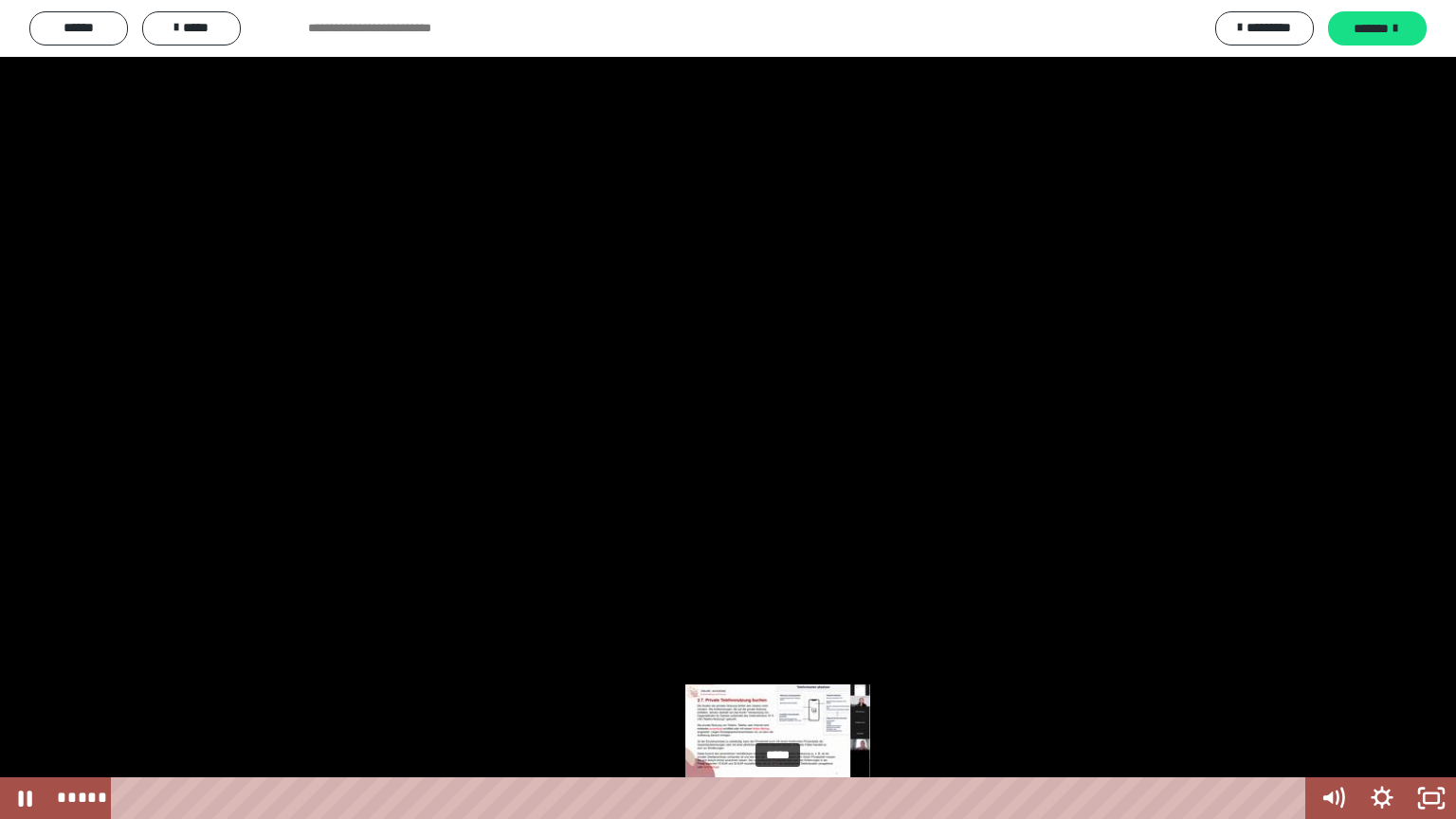 click on "*****" at bounding box center (712, 798) 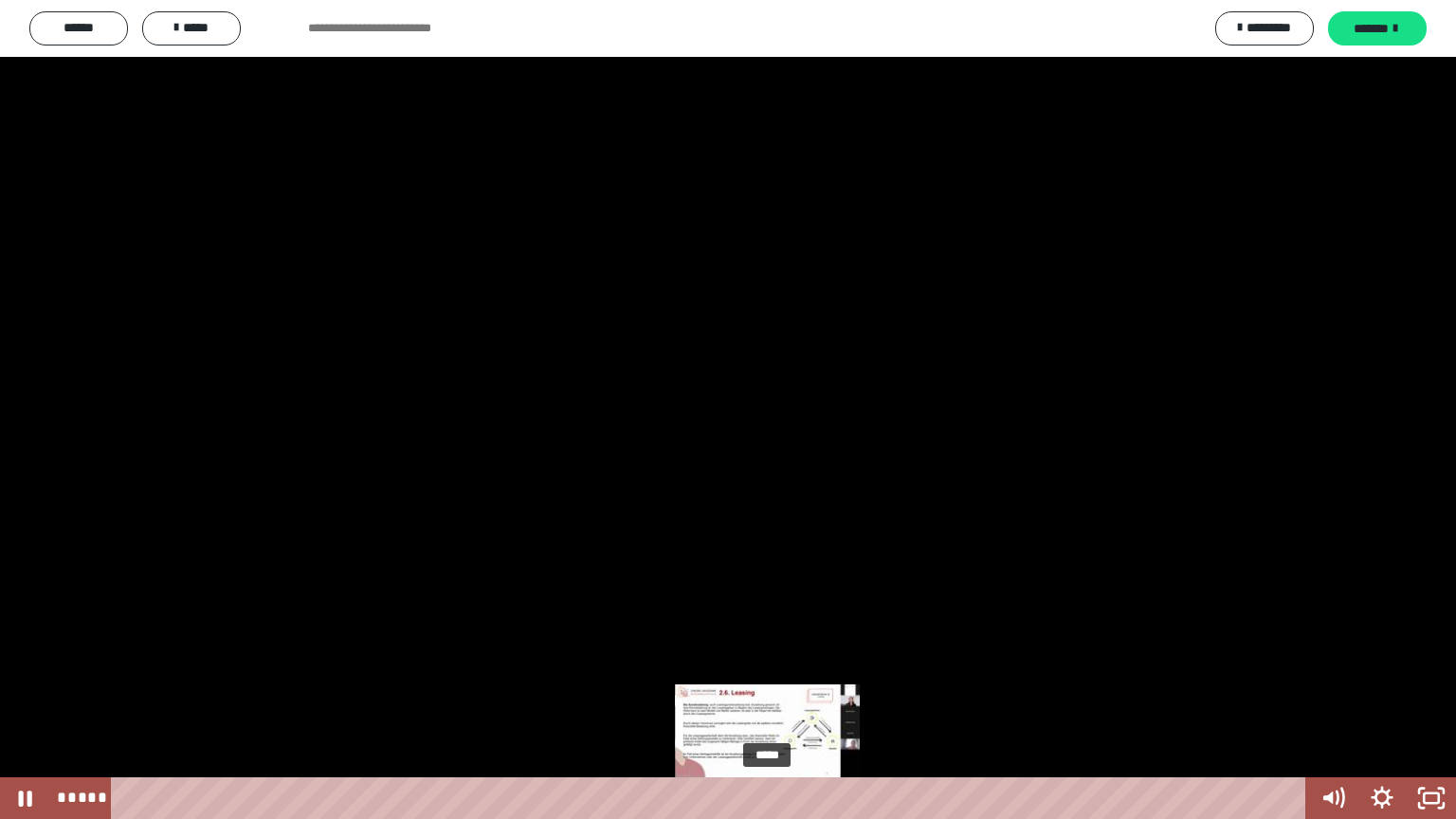 click on "*****" at bounding box center [712, 798] 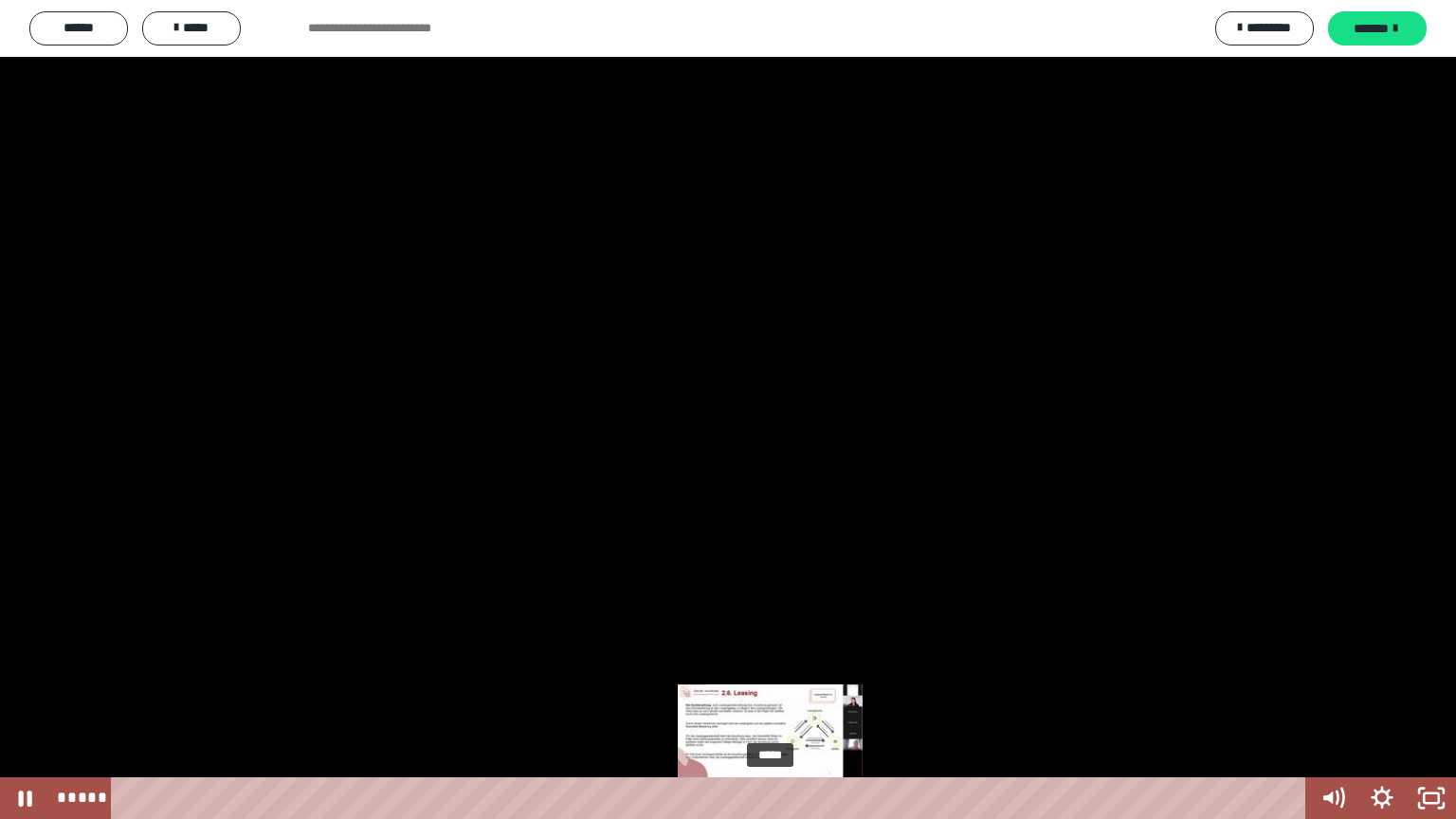 click at bounding box center [770, 798] 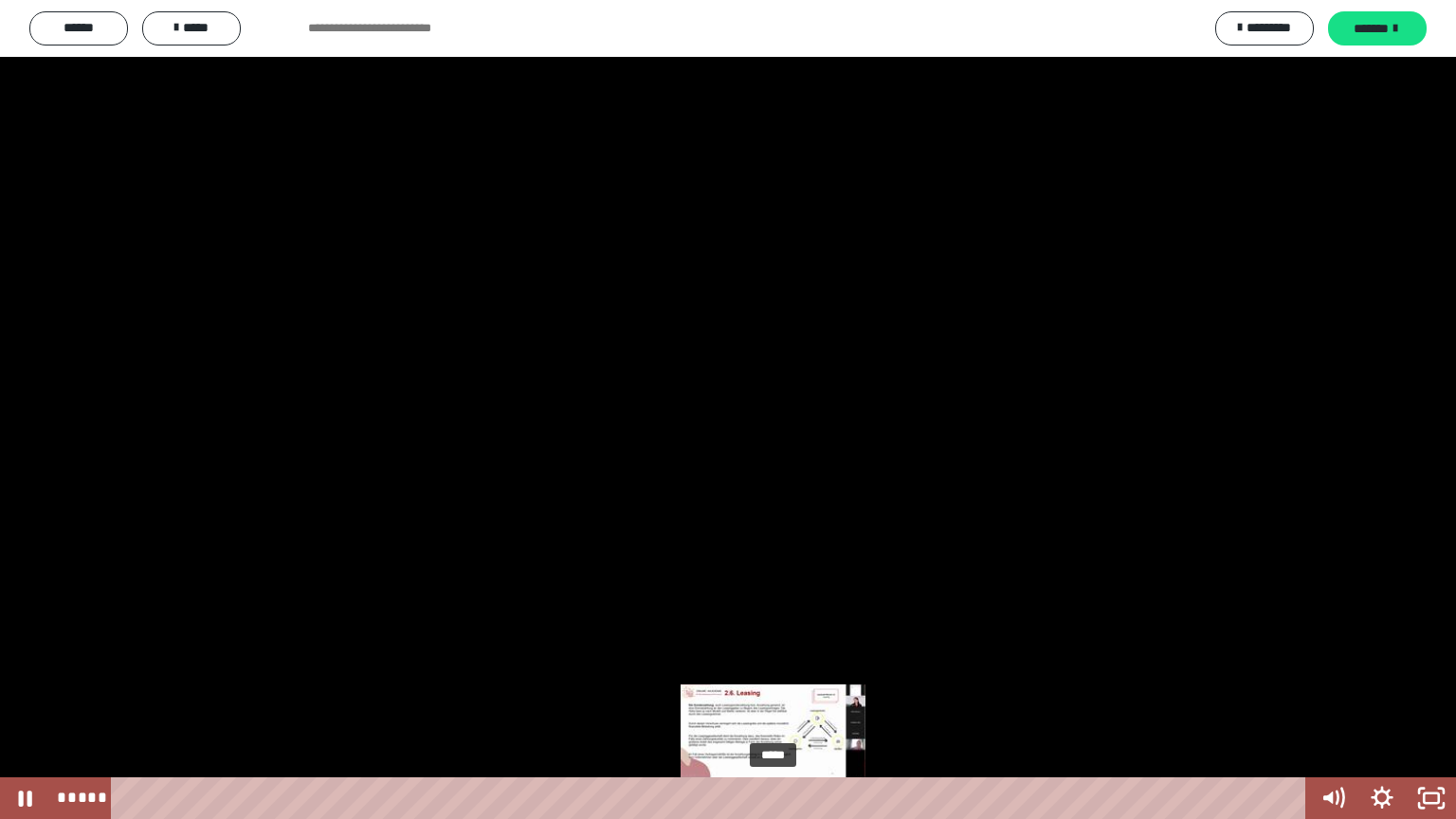 click at bounding box center [773, 798] 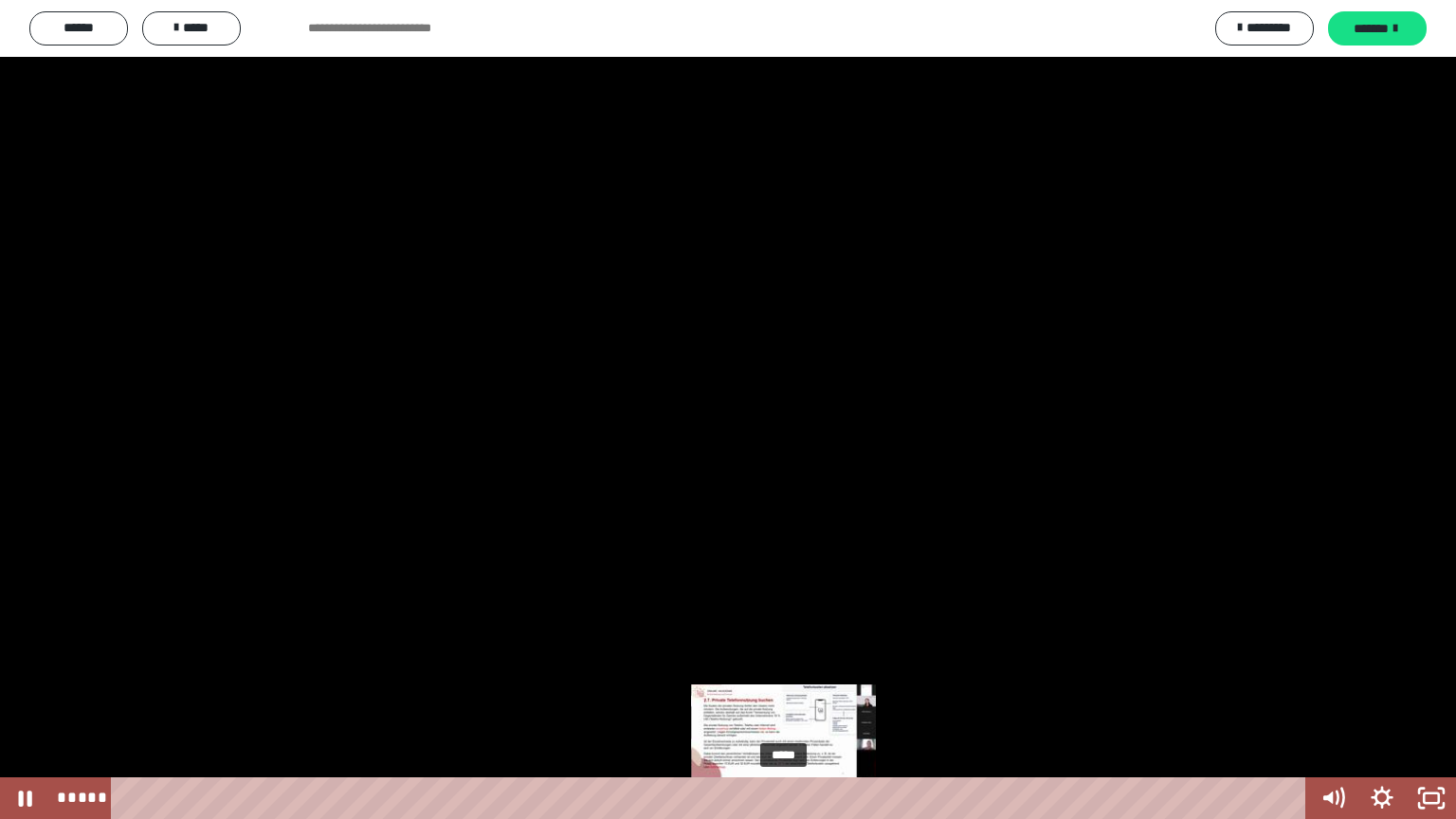 click on "*****" at bounding box center (712, 798) 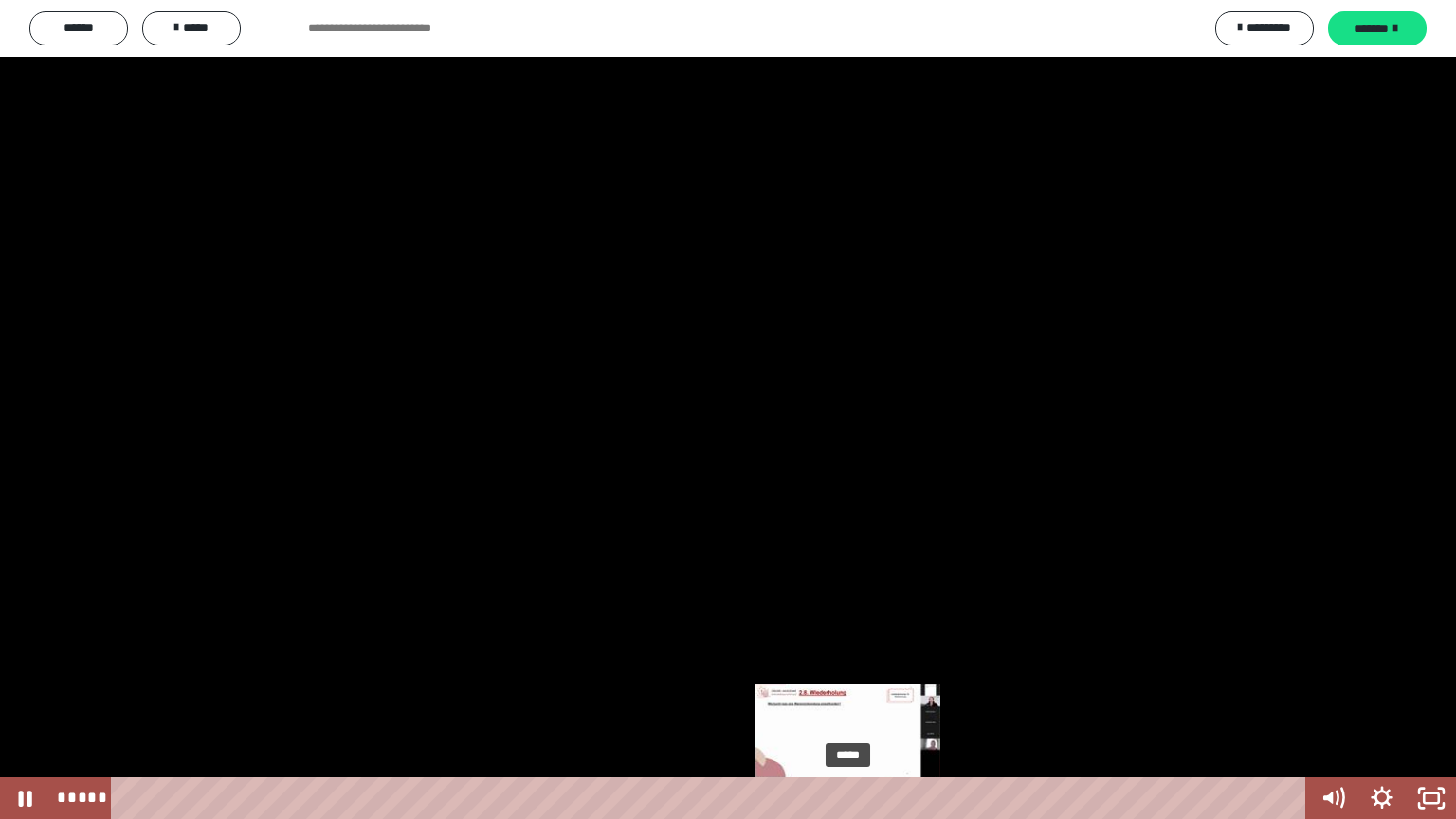 click at bounding box center [854, 798] 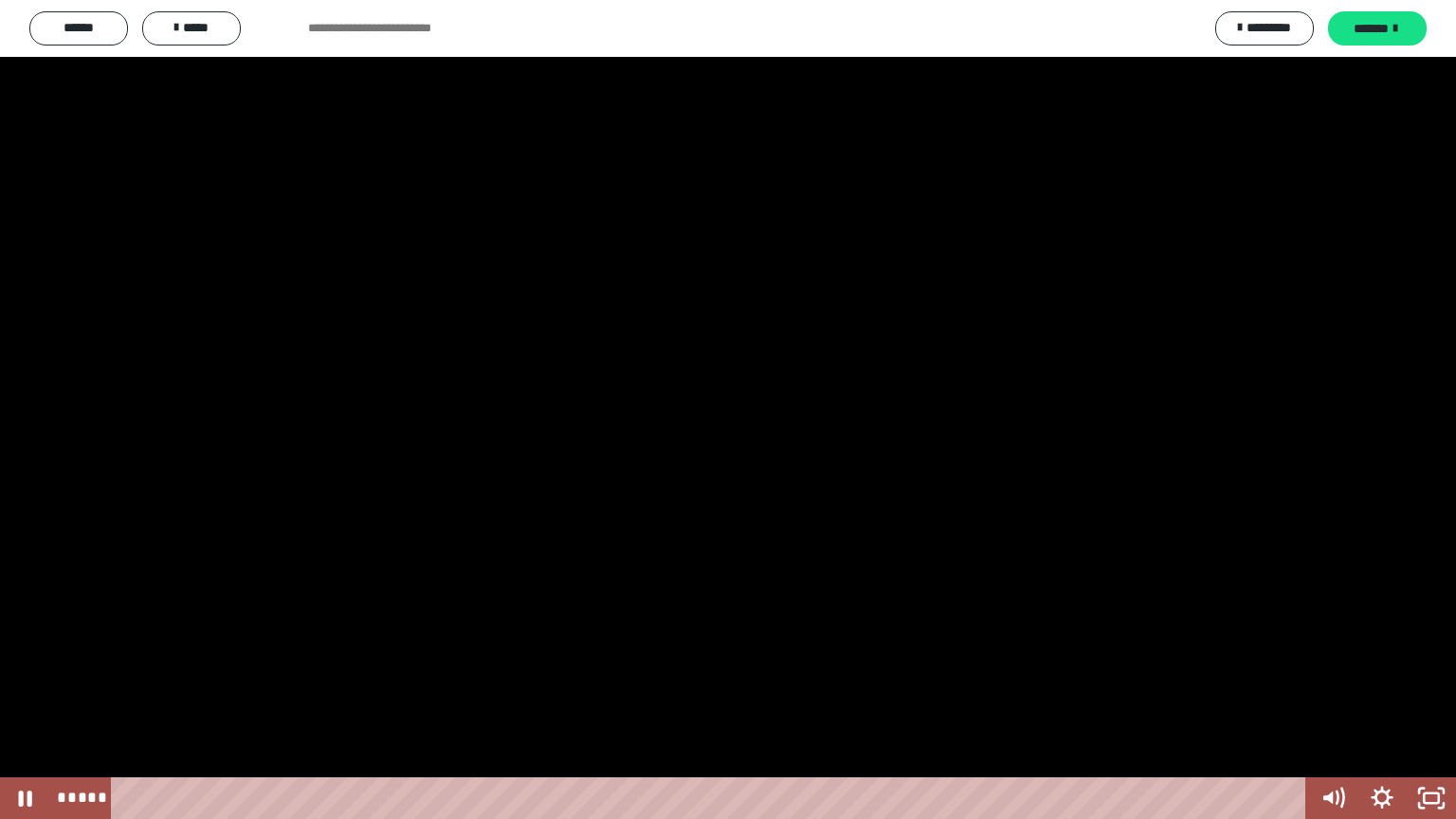 click at bounding box center [728, 410] 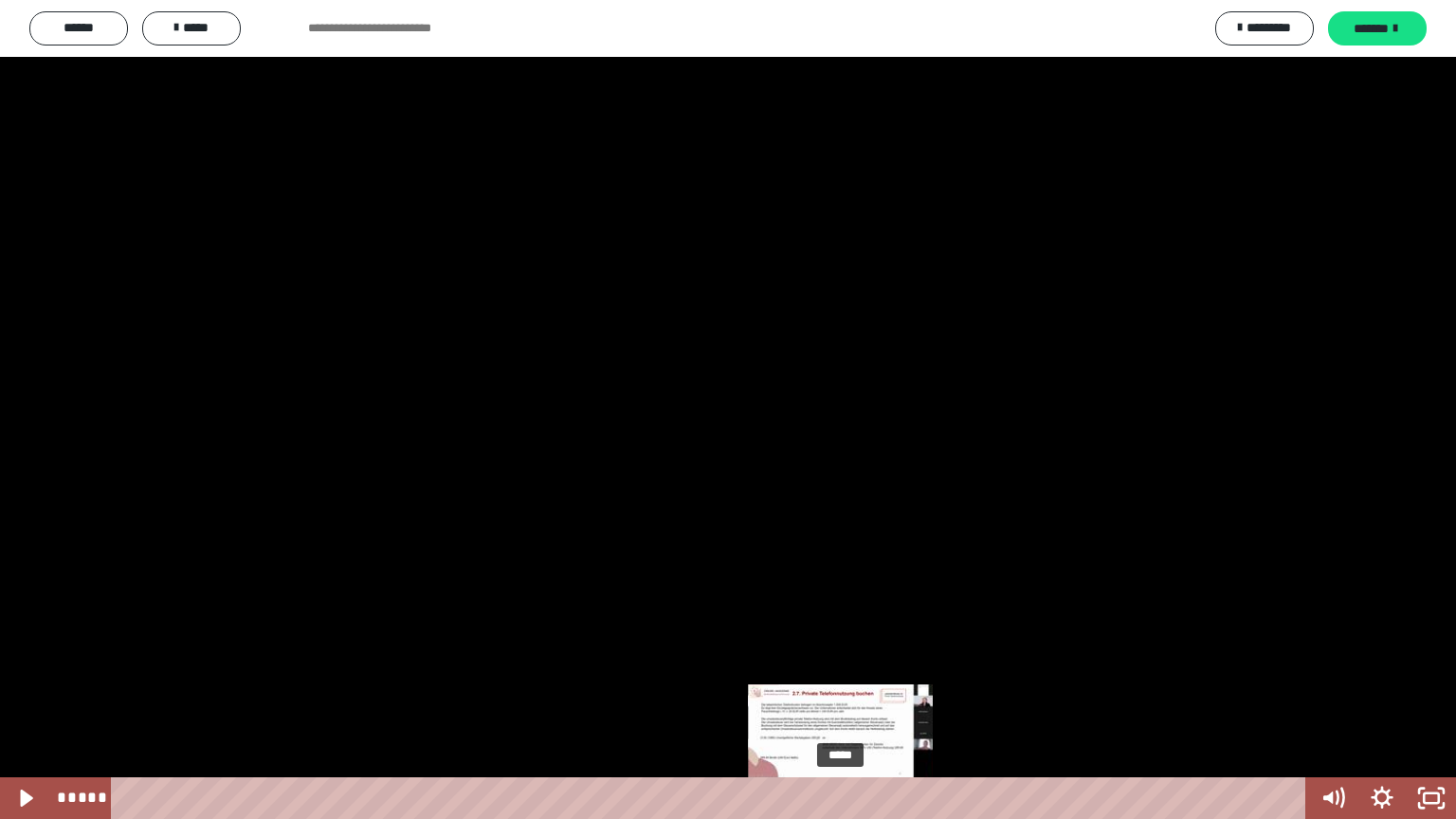 click at bounding box center [840, 798] 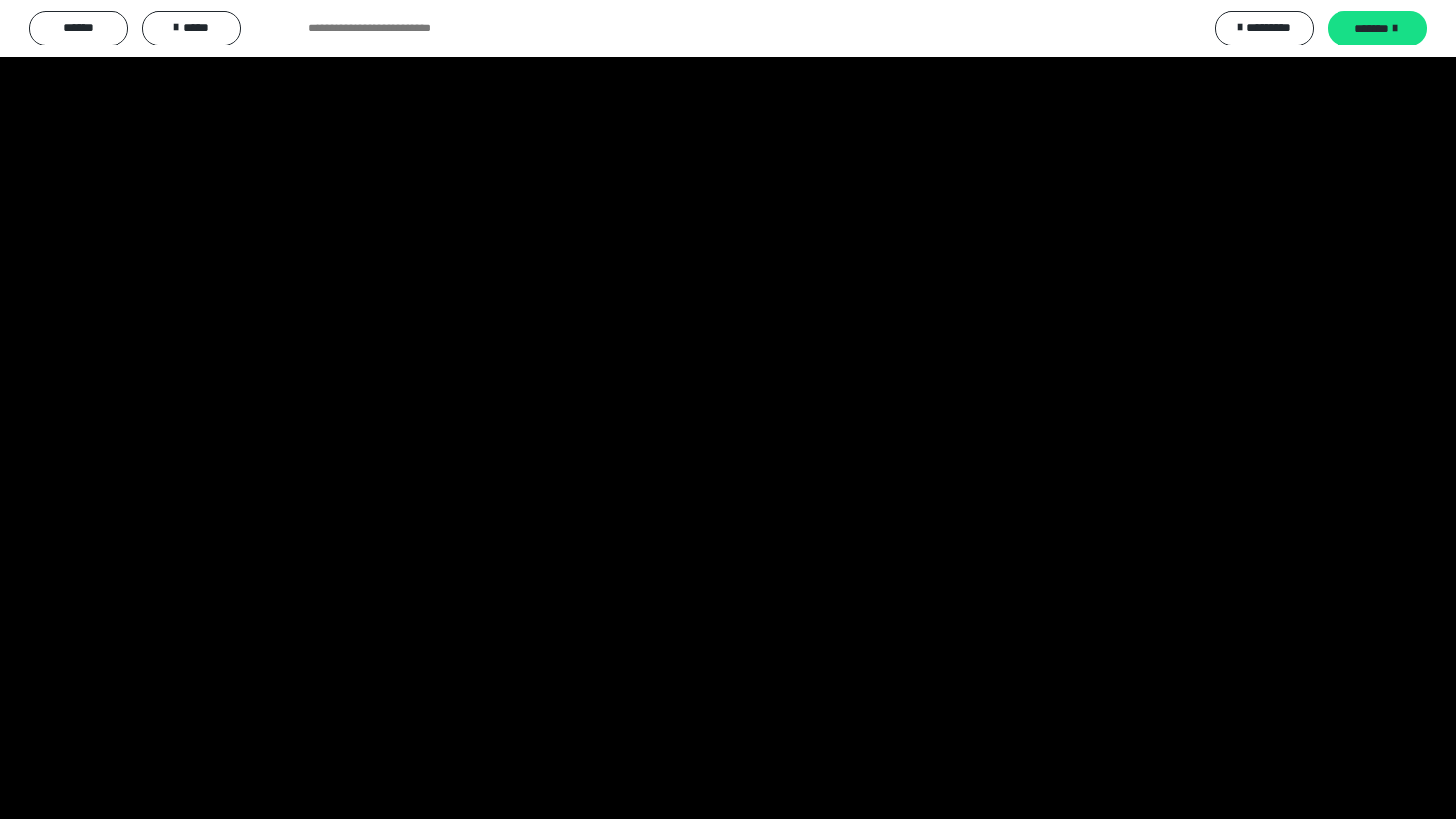 click at bounding box center (728, 410) 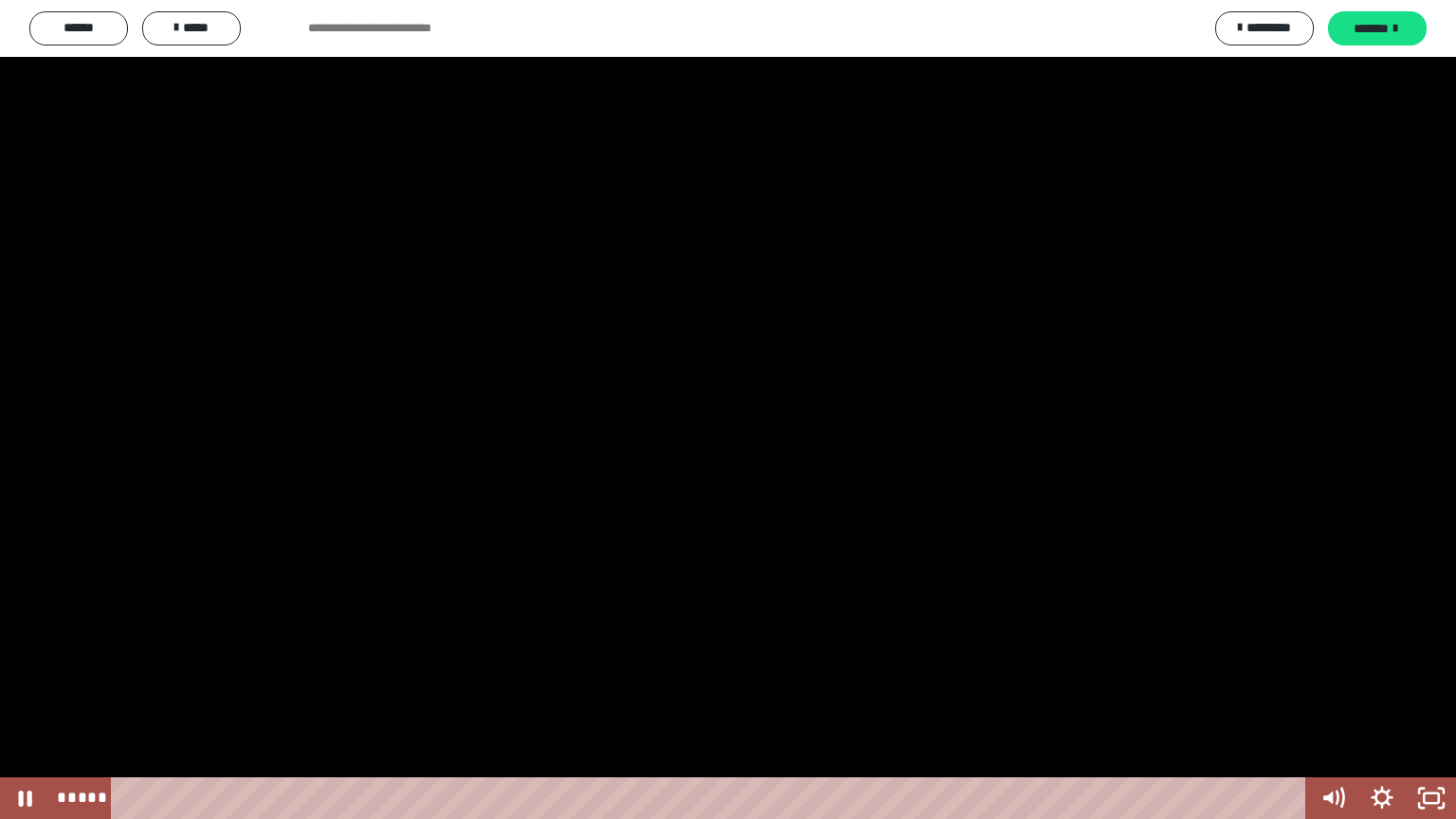 click at bounding box center [728, 410] 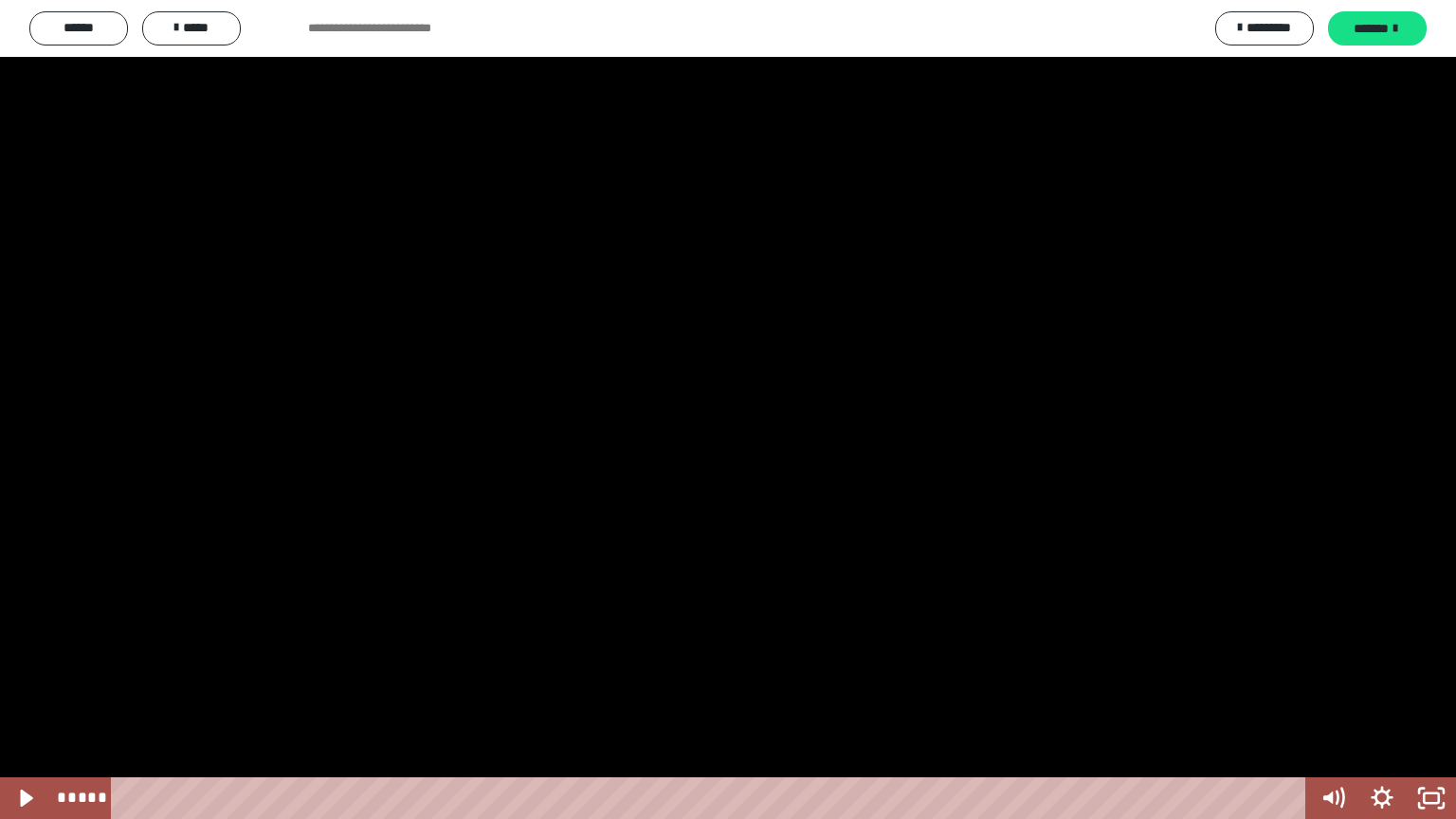 click at bounding box center [728, 410] 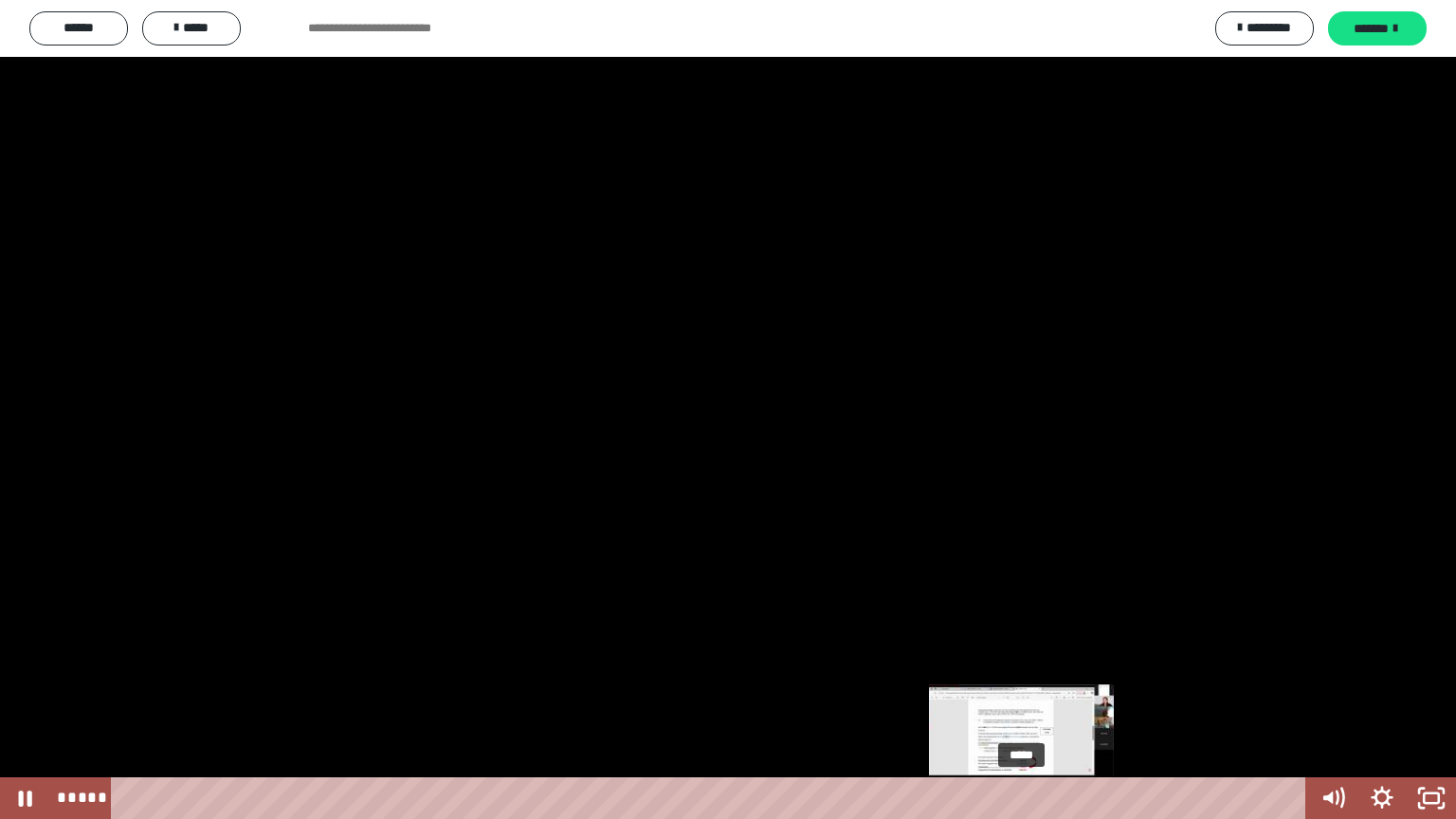click on "*****" at bounding box center (712, 798) 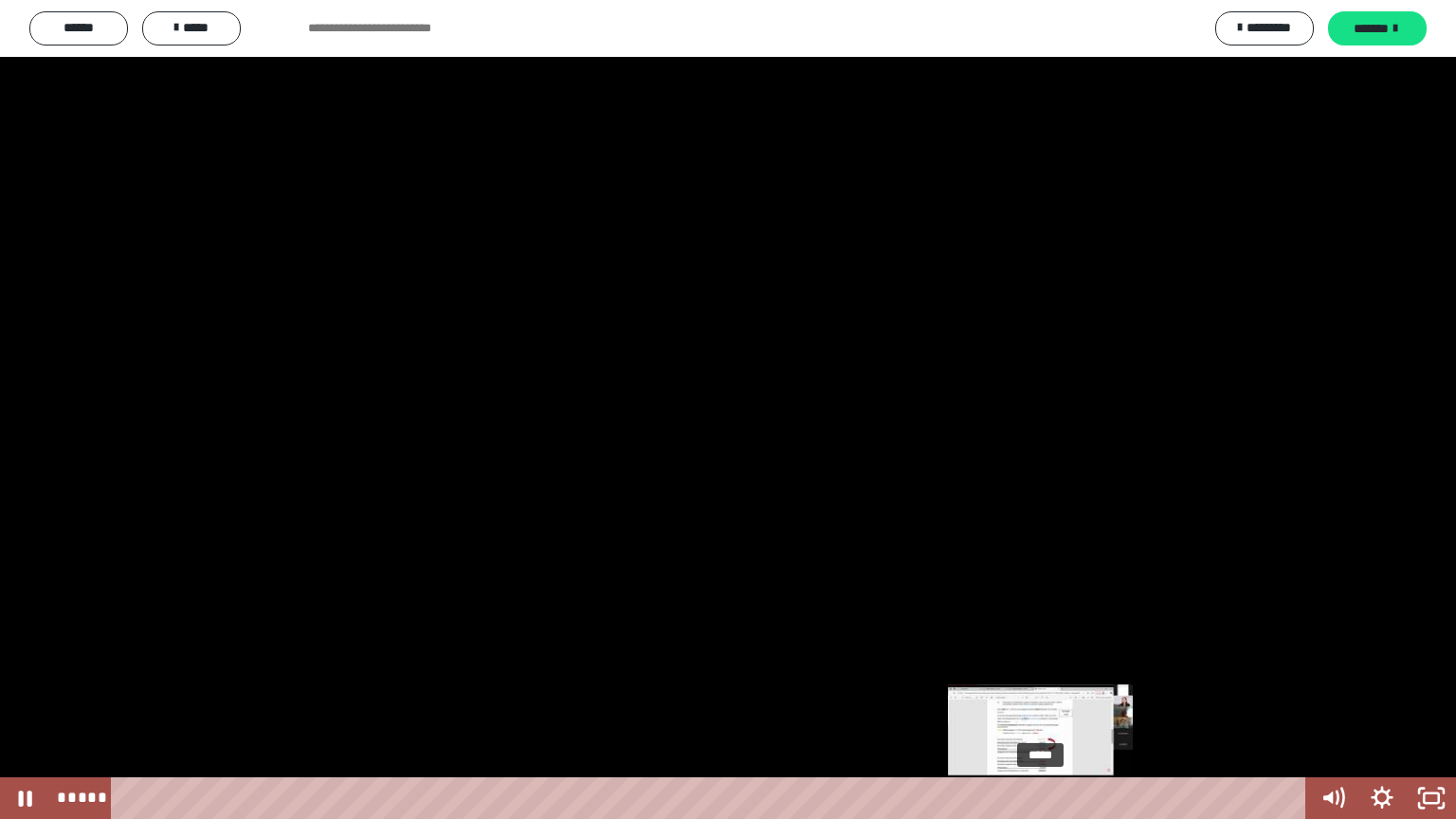 click on "*****" at bounding box center (712, 798) 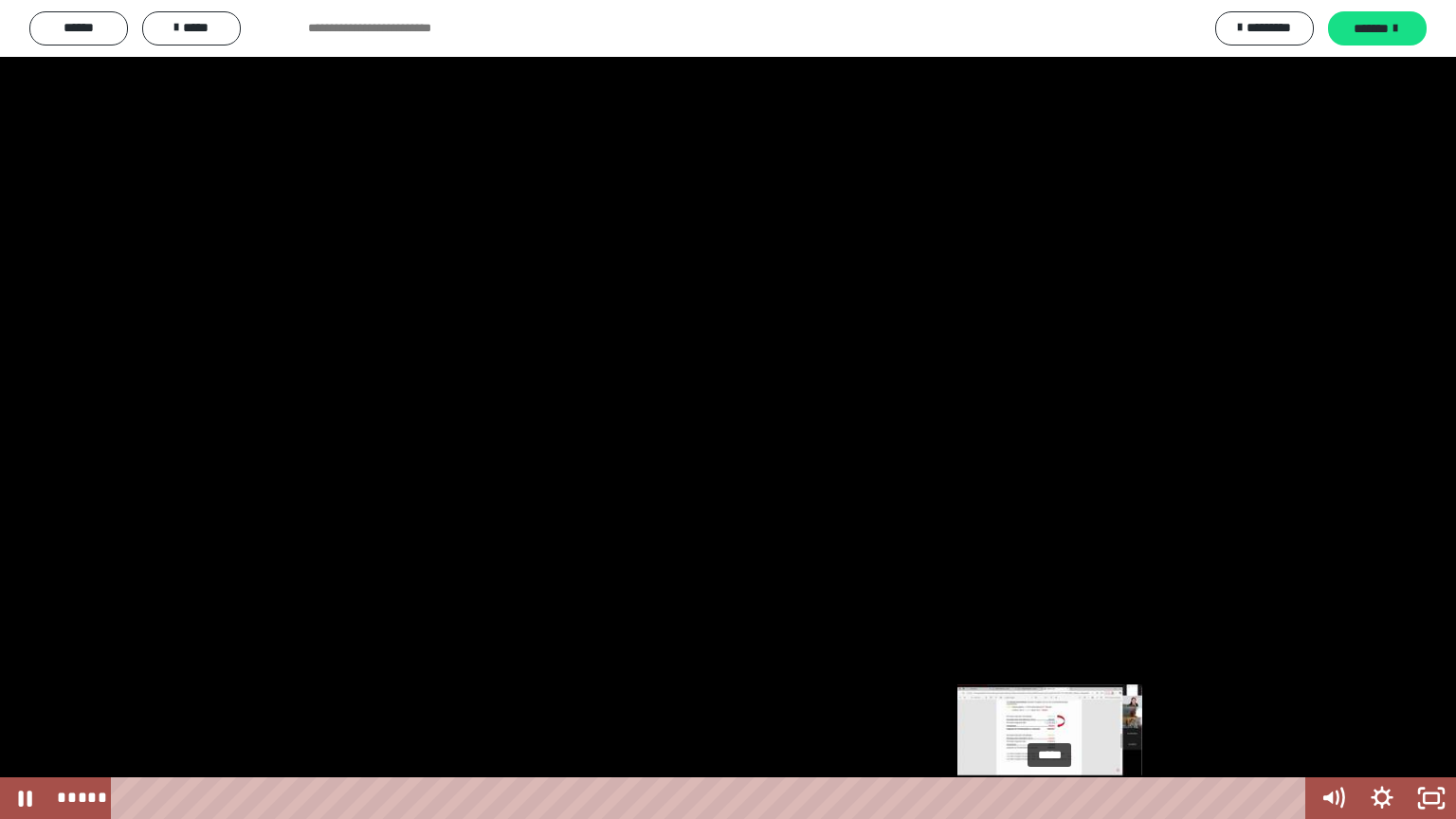 click on "*****" at bounding box center [712, 798] 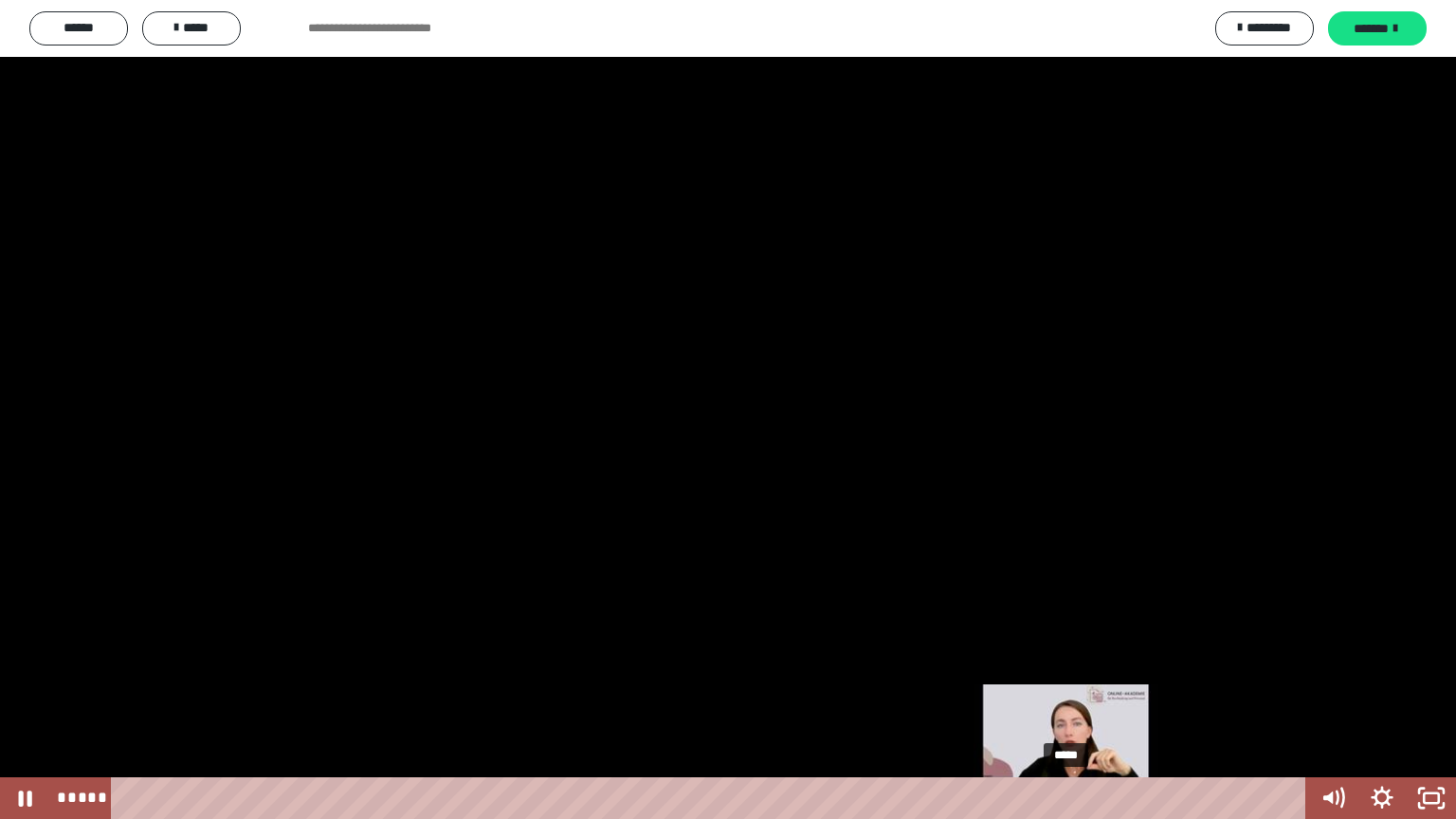 click on "*****" at bounding box center [712, 798] 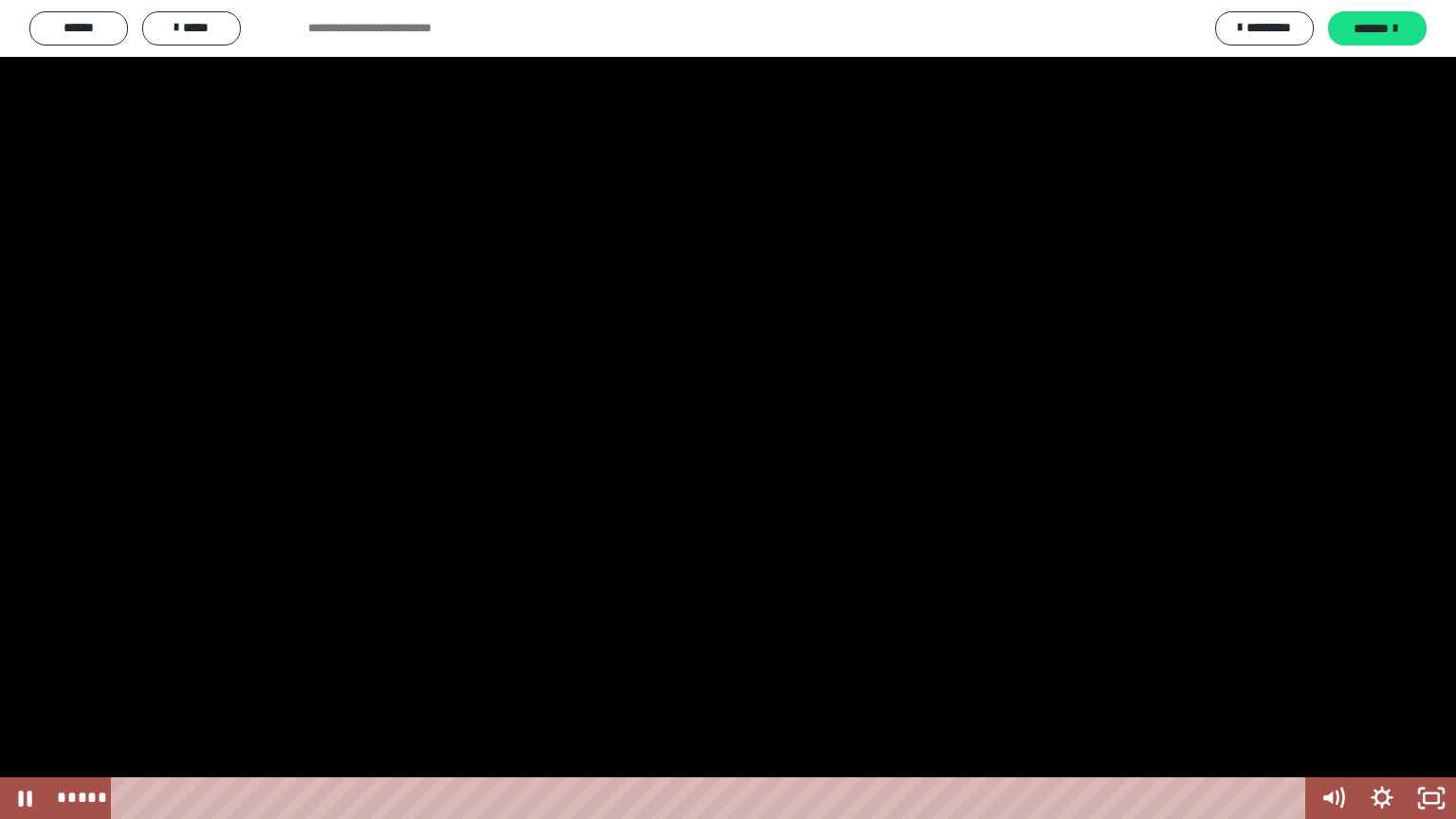 click at bounding box center (728, 410) 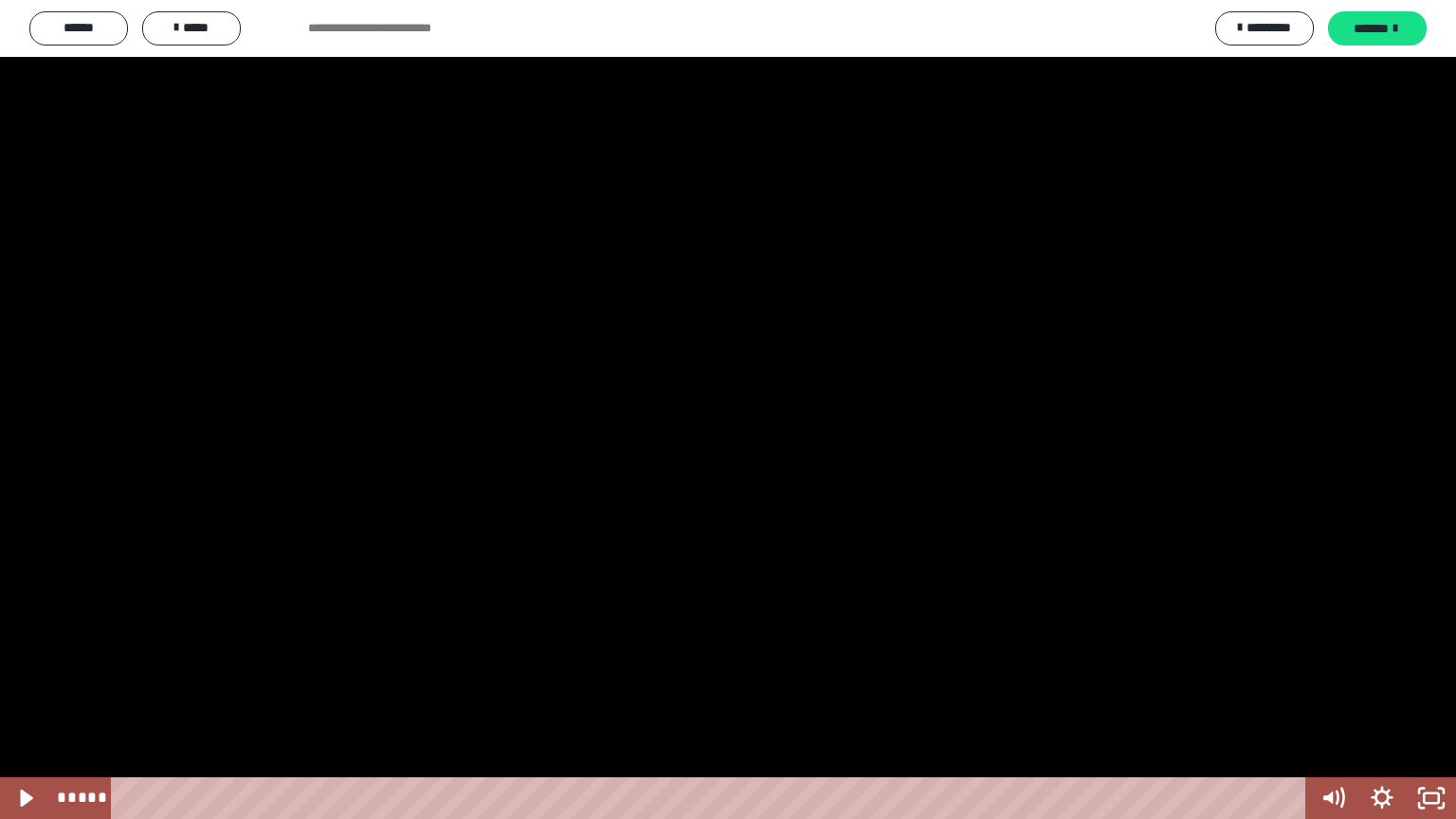 click at bounding box center [728, 410] 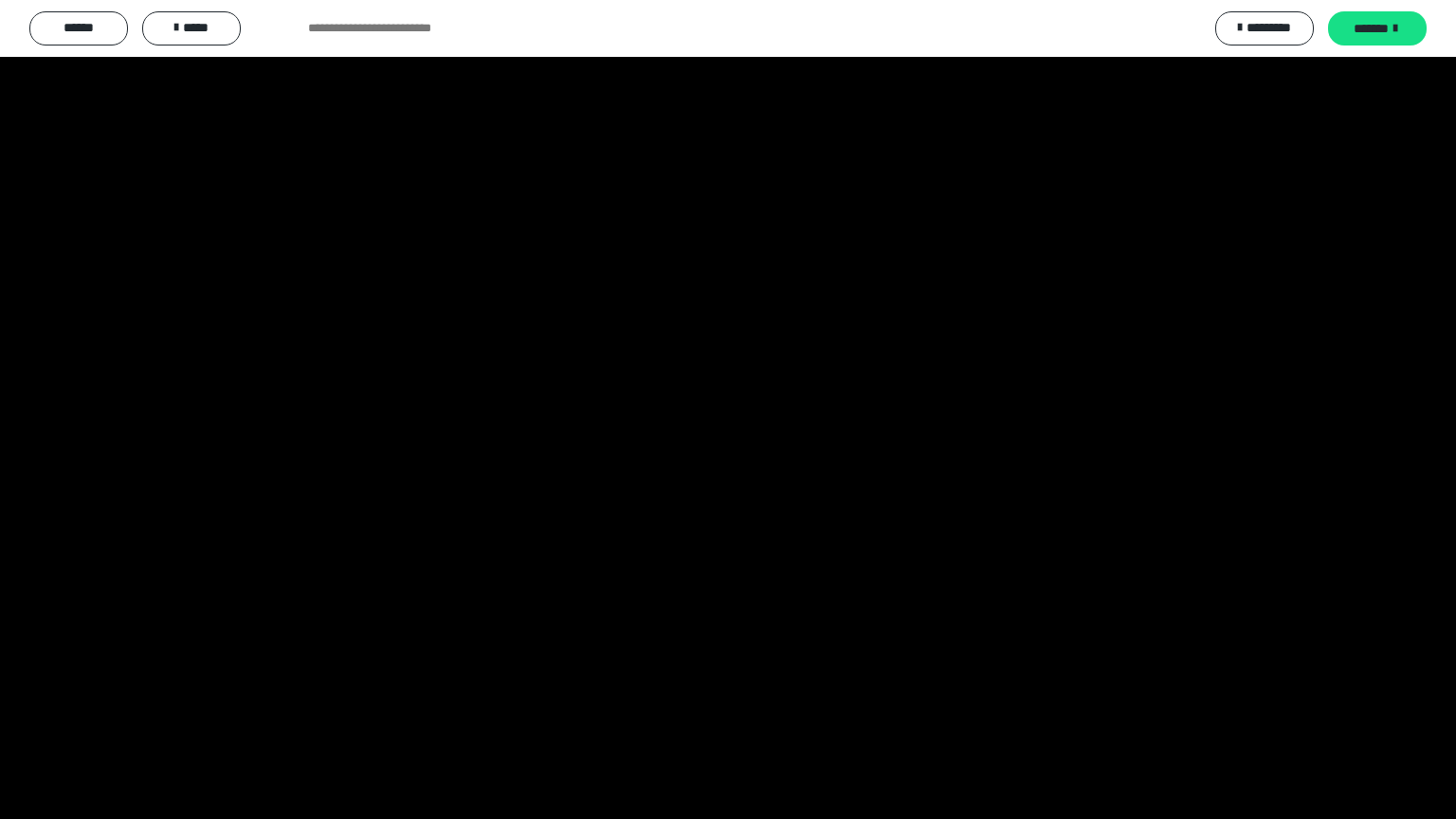 click at bounding box center (728, 410) 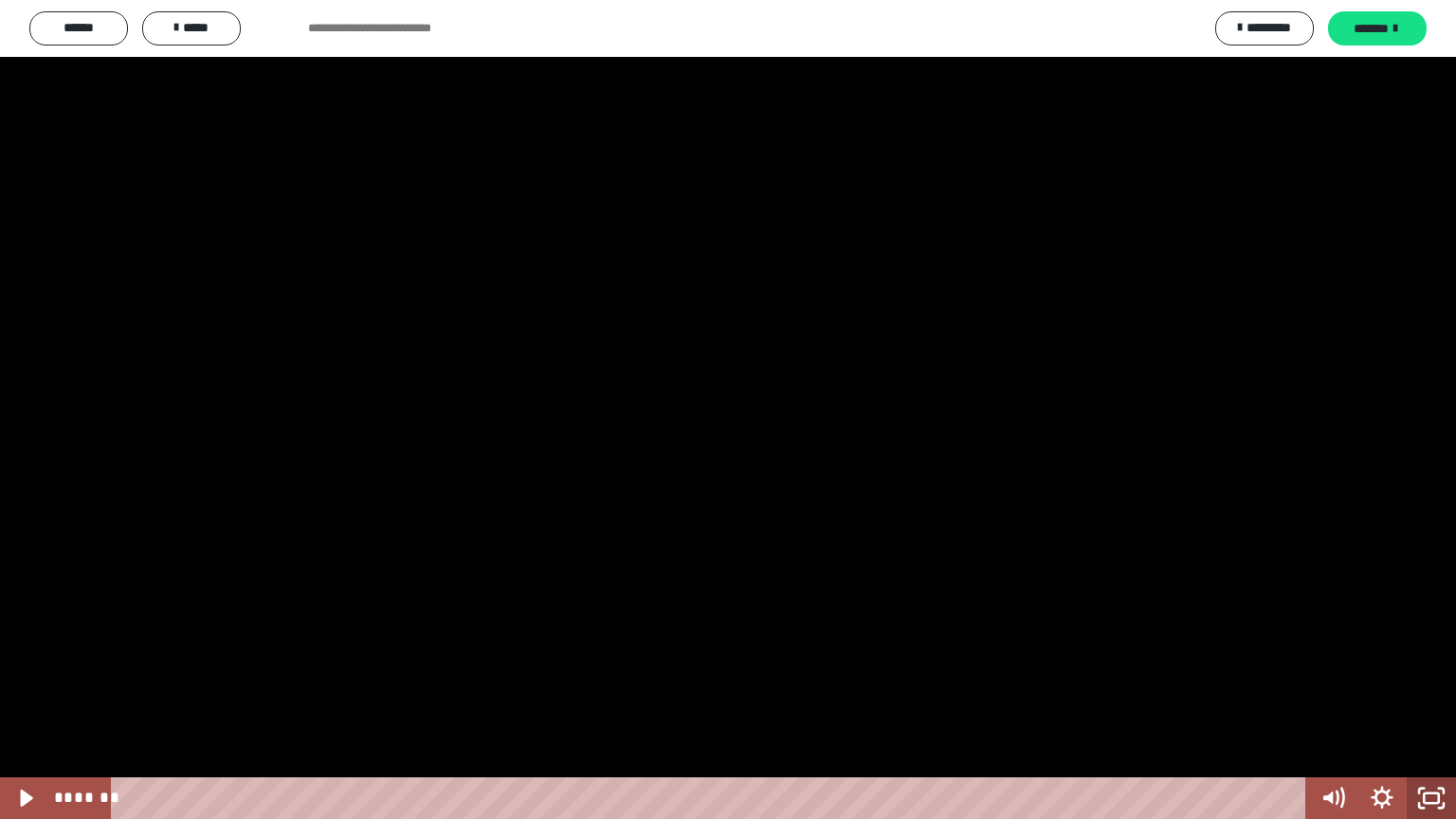 click 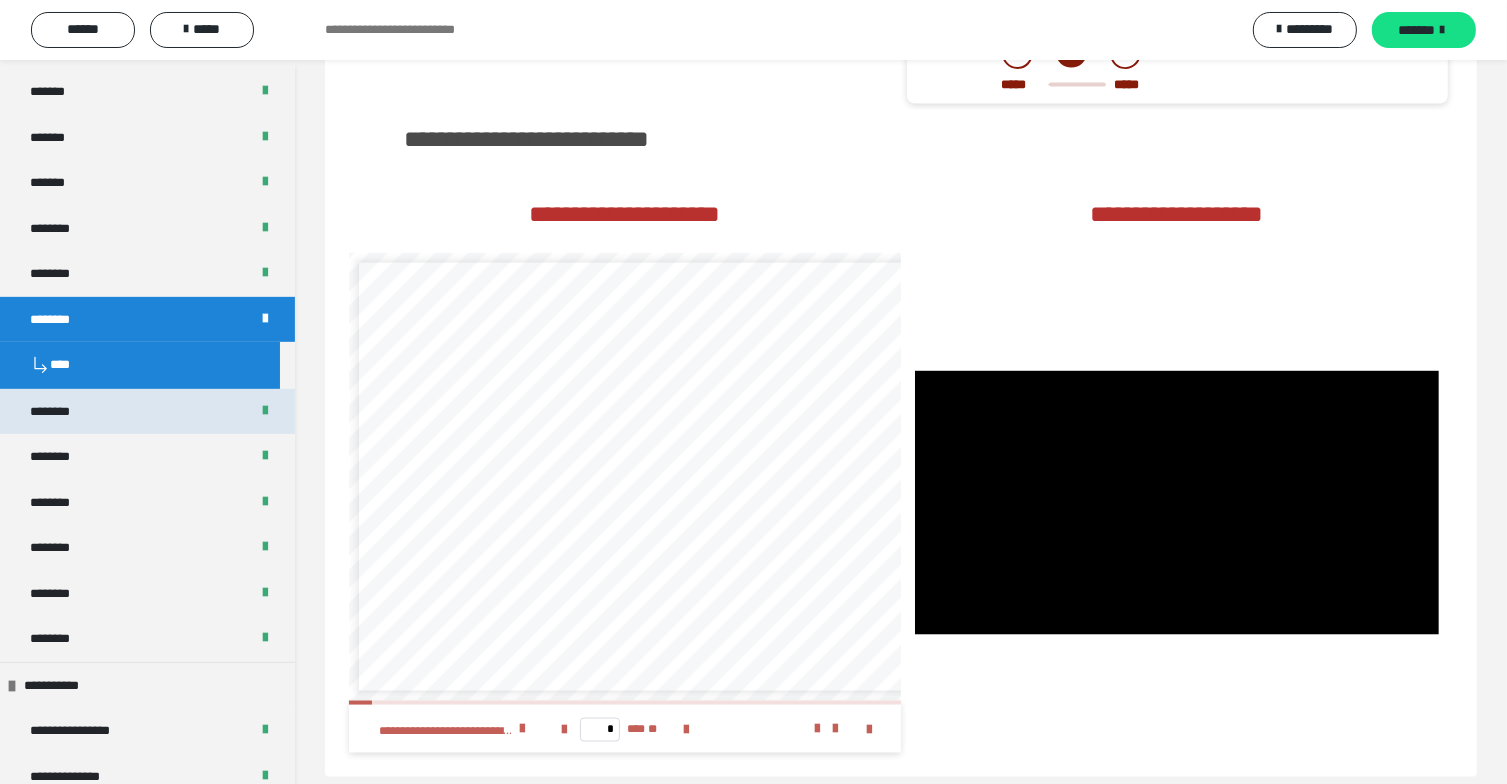click on "********" at bounding box center (147, 412) 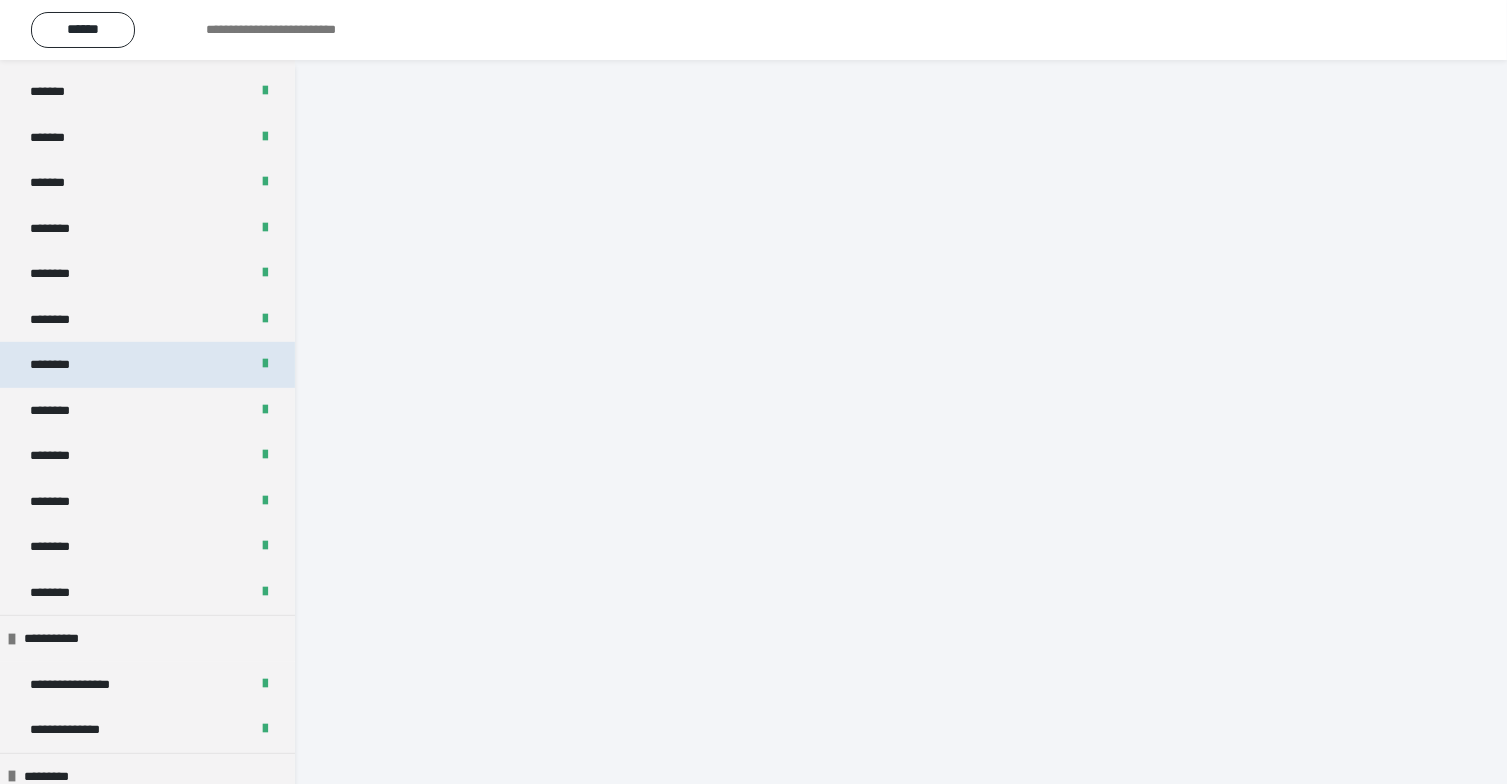 scroll, scrollTop: 60, scrollLeft: 0, axis: vertical 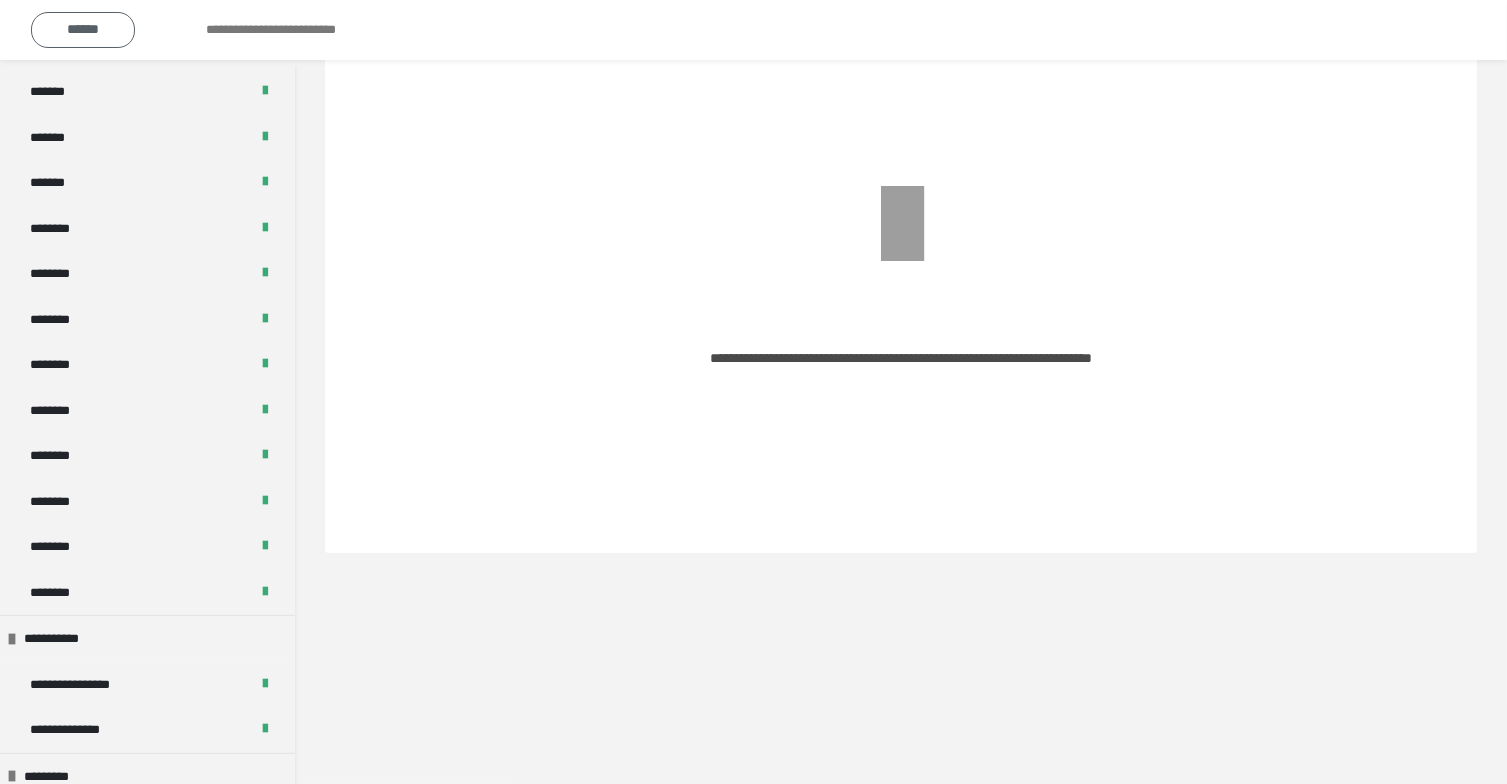 click on "******" at bounding box center [83, 29] 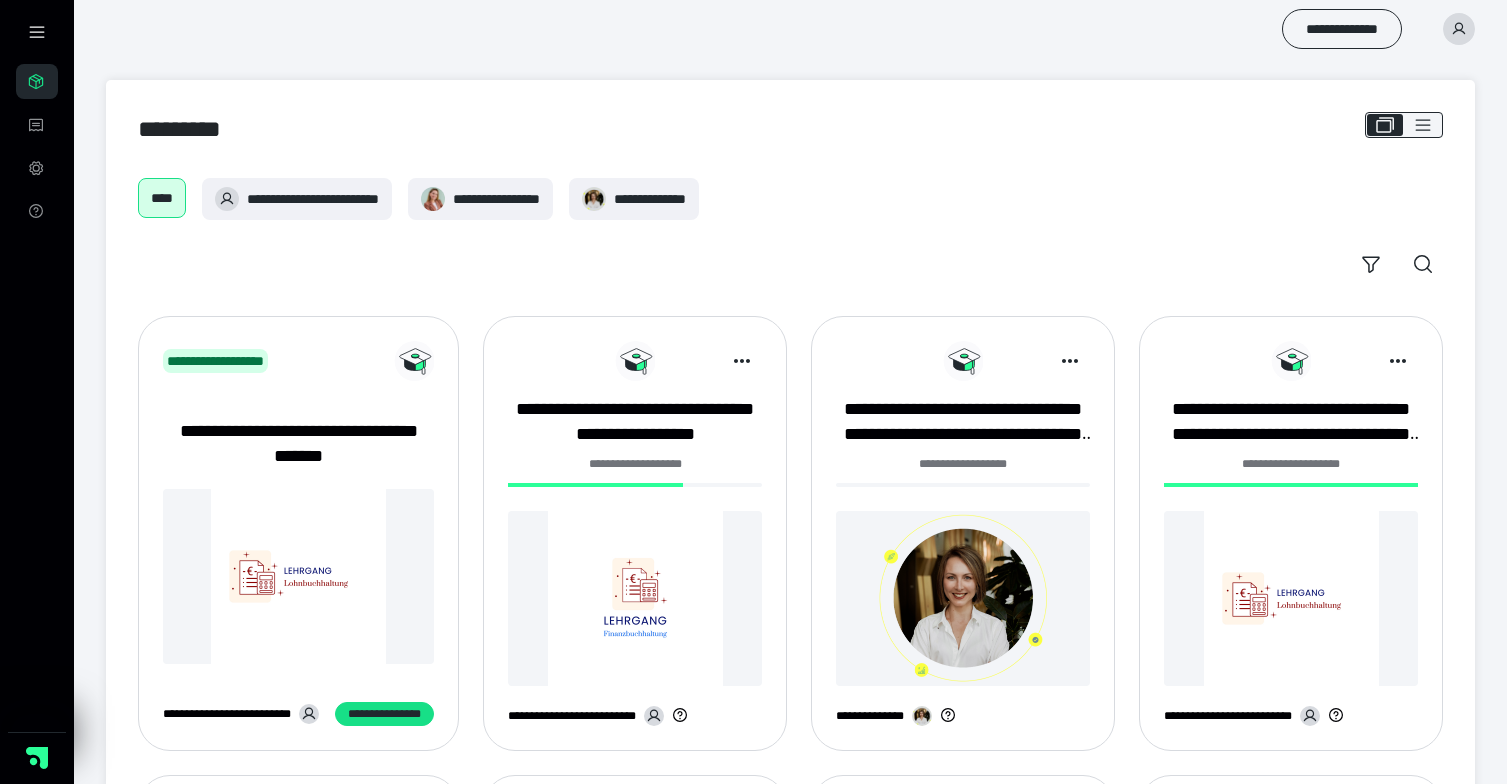 scroll, scrollTop: 0, scrollLeft: 0, axis: both 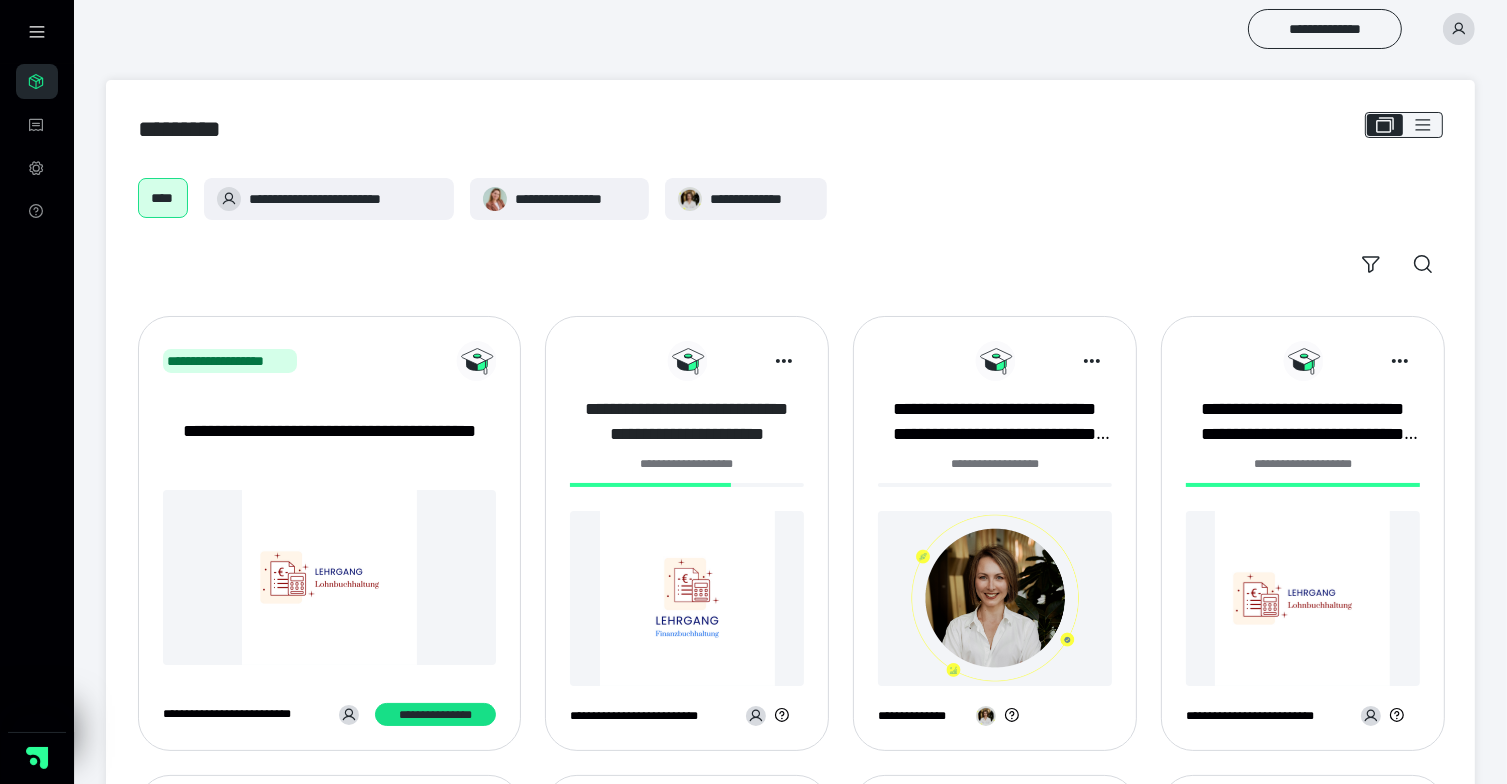 click on "**********" at bounding box center (687, 422) 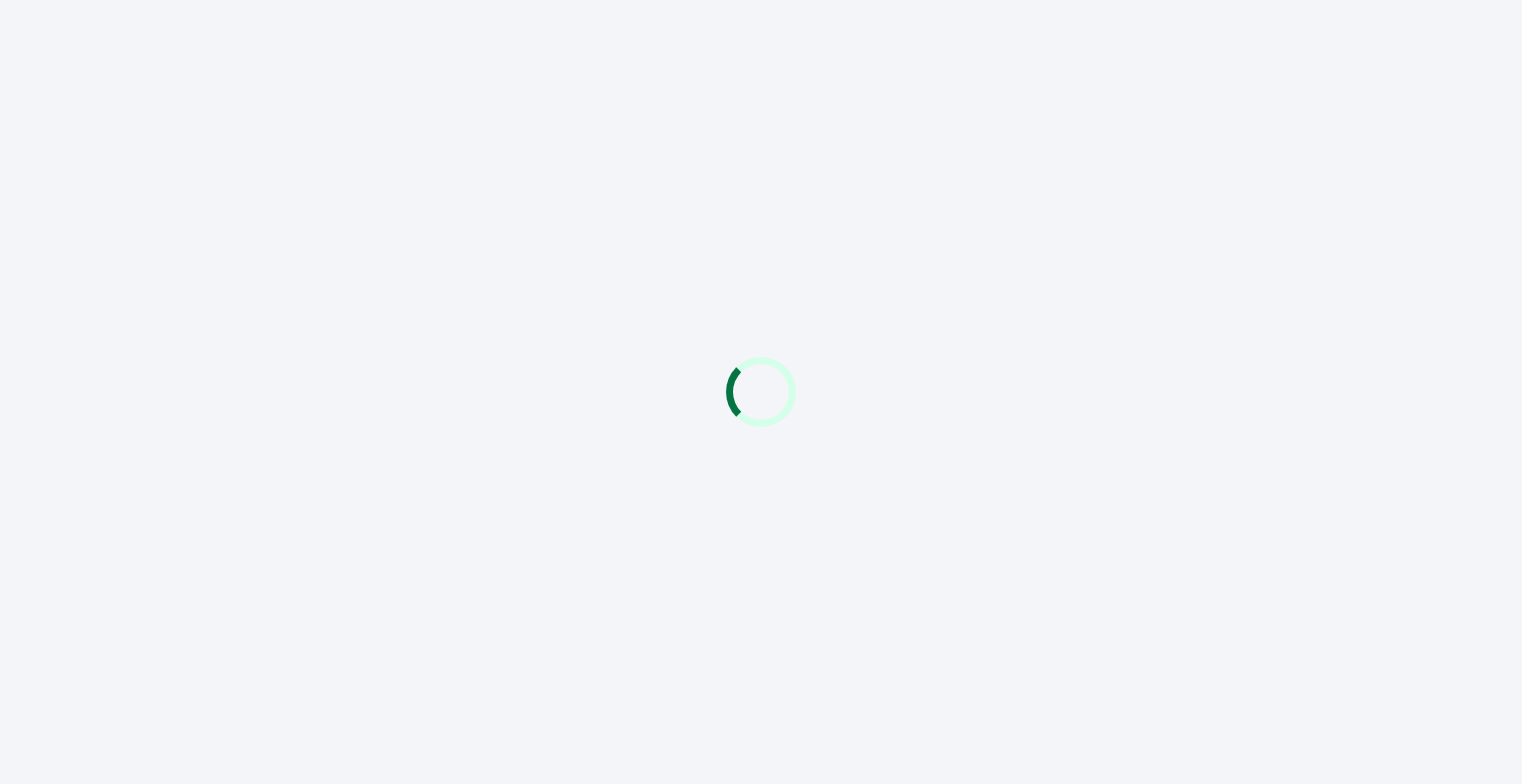 scroll, scrollTop: 0, scrollLeft: 0, axis: both 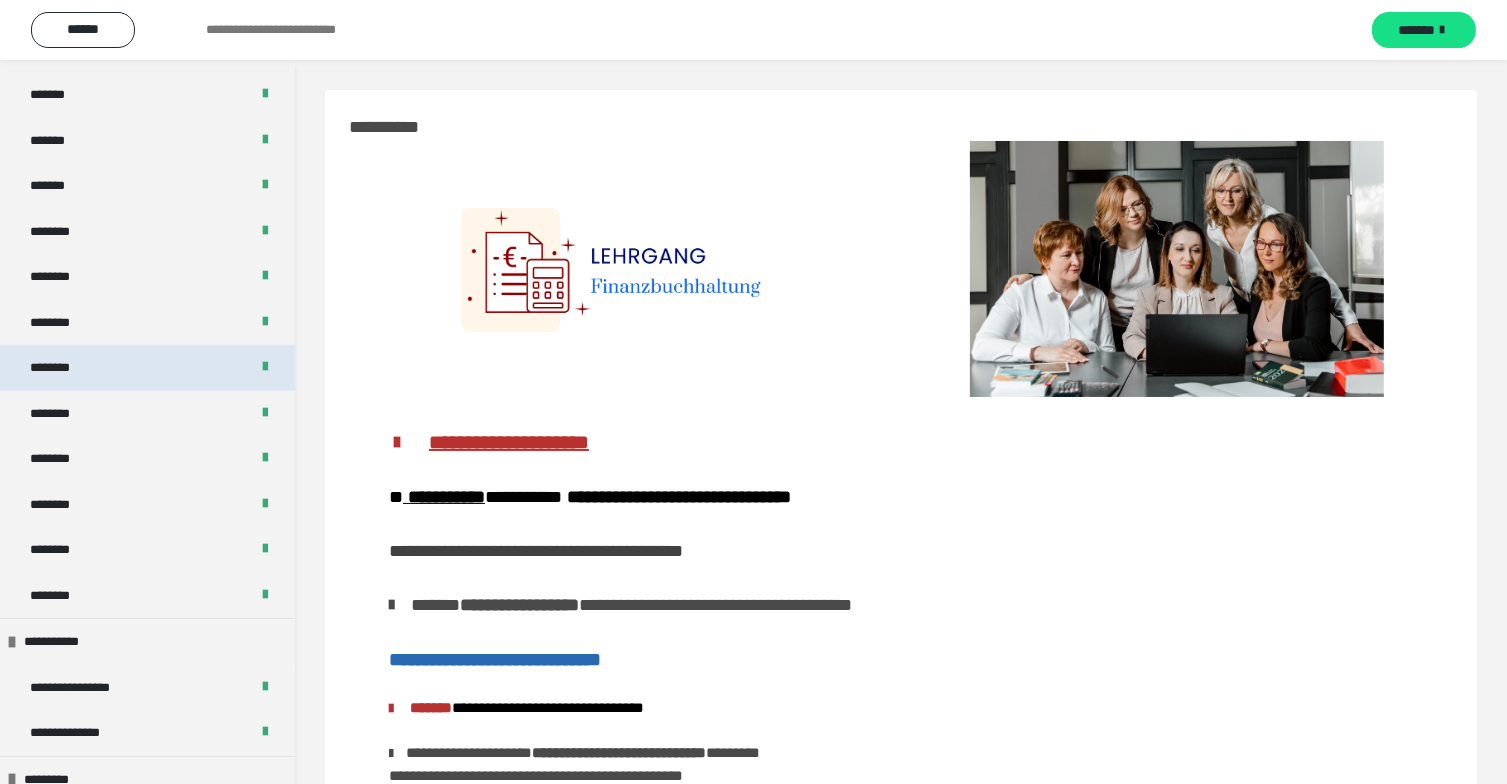 click on "********" at bounding box center [147, 368] 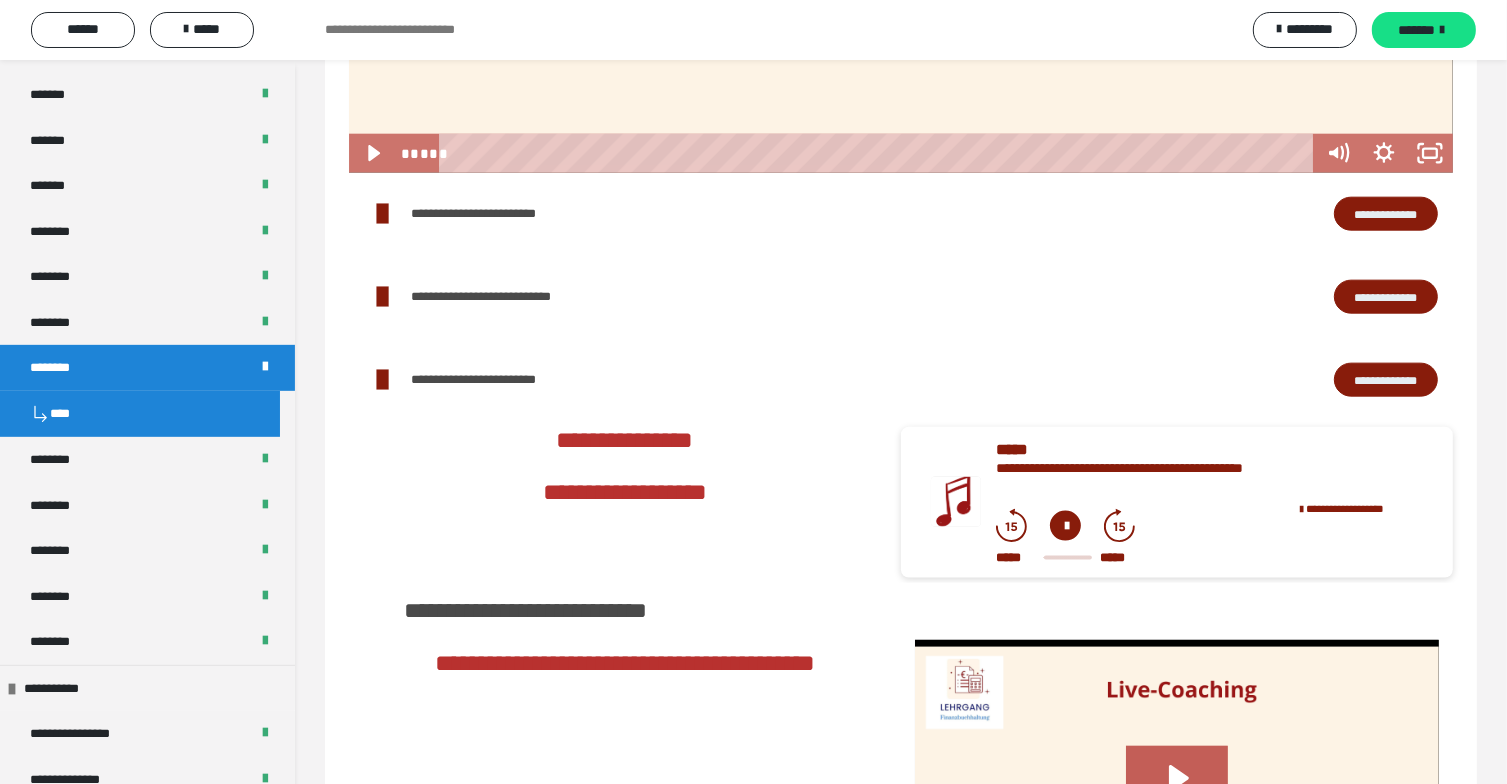 scroll, scrollTop: 2366, scrollLeft: 0, axis: vertical 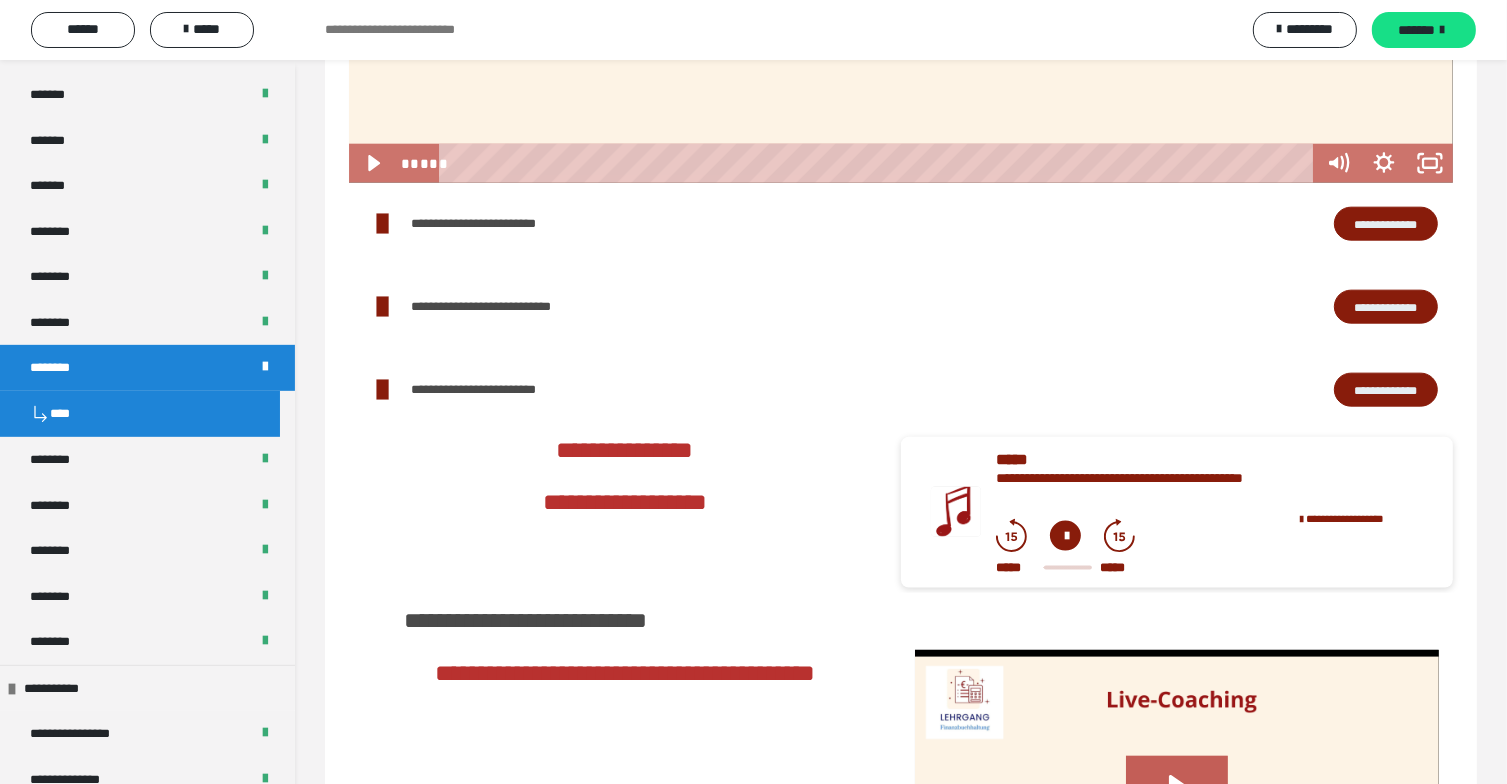 click on "**********" at bounding box center (1386, 224) 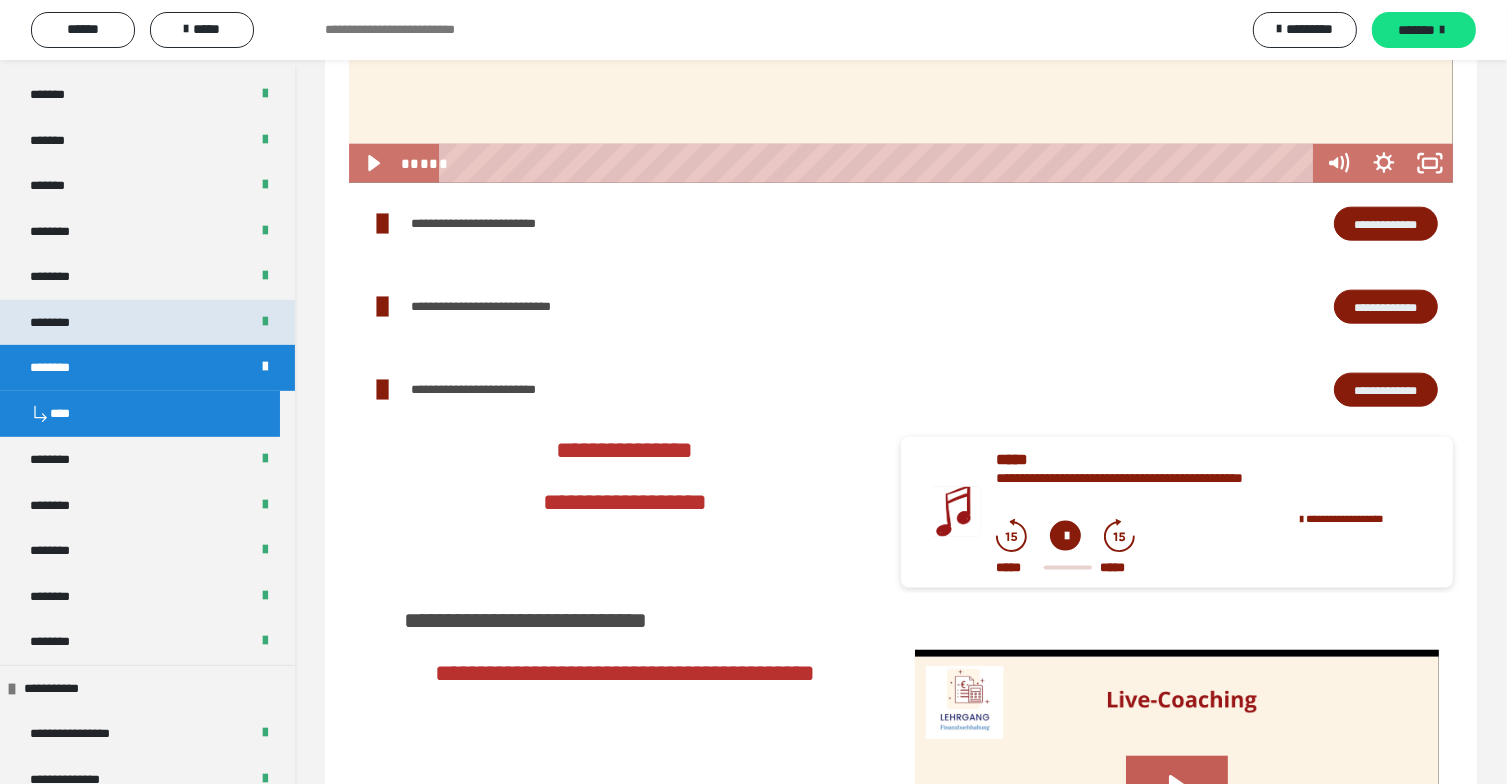 click on "********" at bounding box center (60, 323) 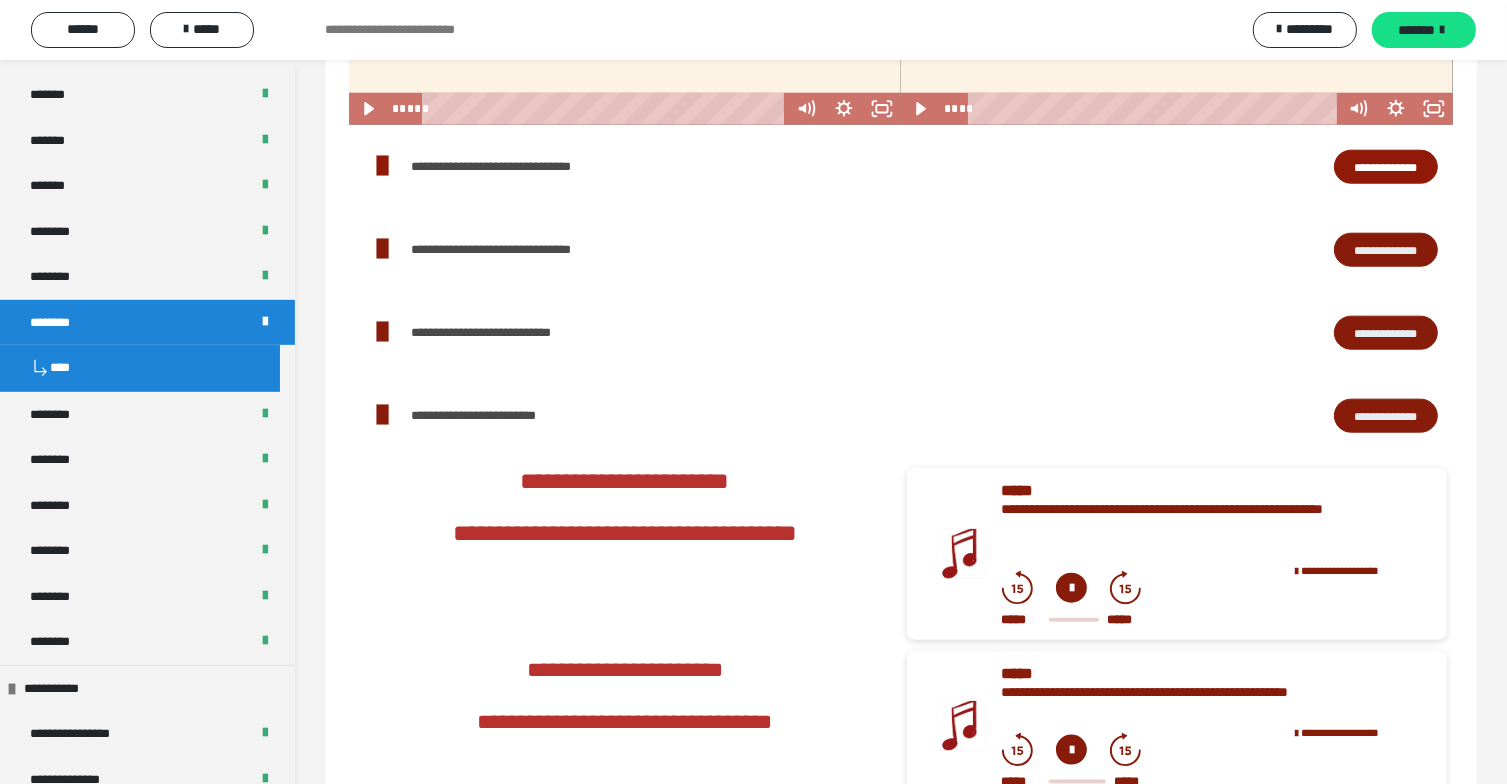 scroll, scrollTop: 2111, scrollLeft: 0, axis: vertical 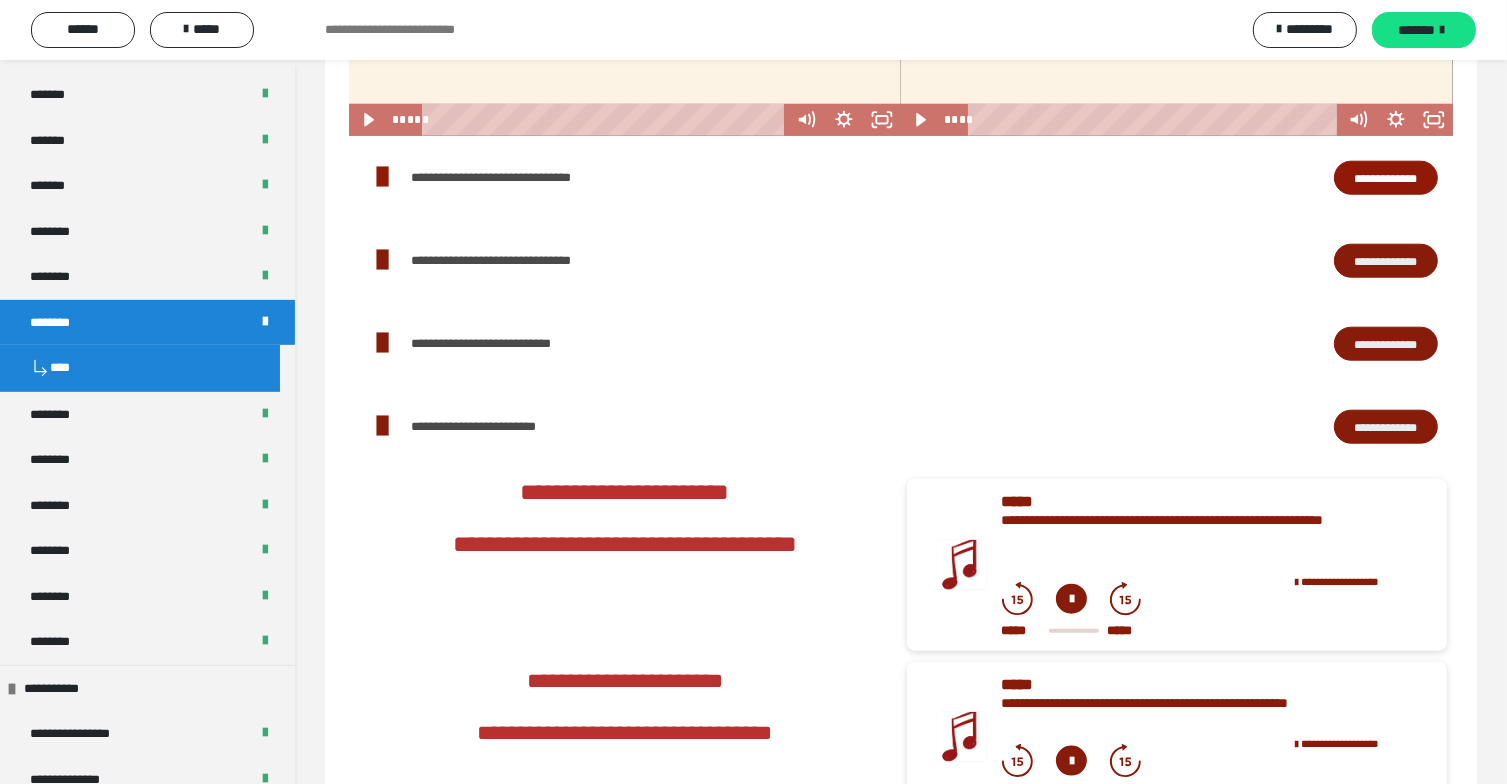 click on "**********" at bounding box center [1386, 261] 